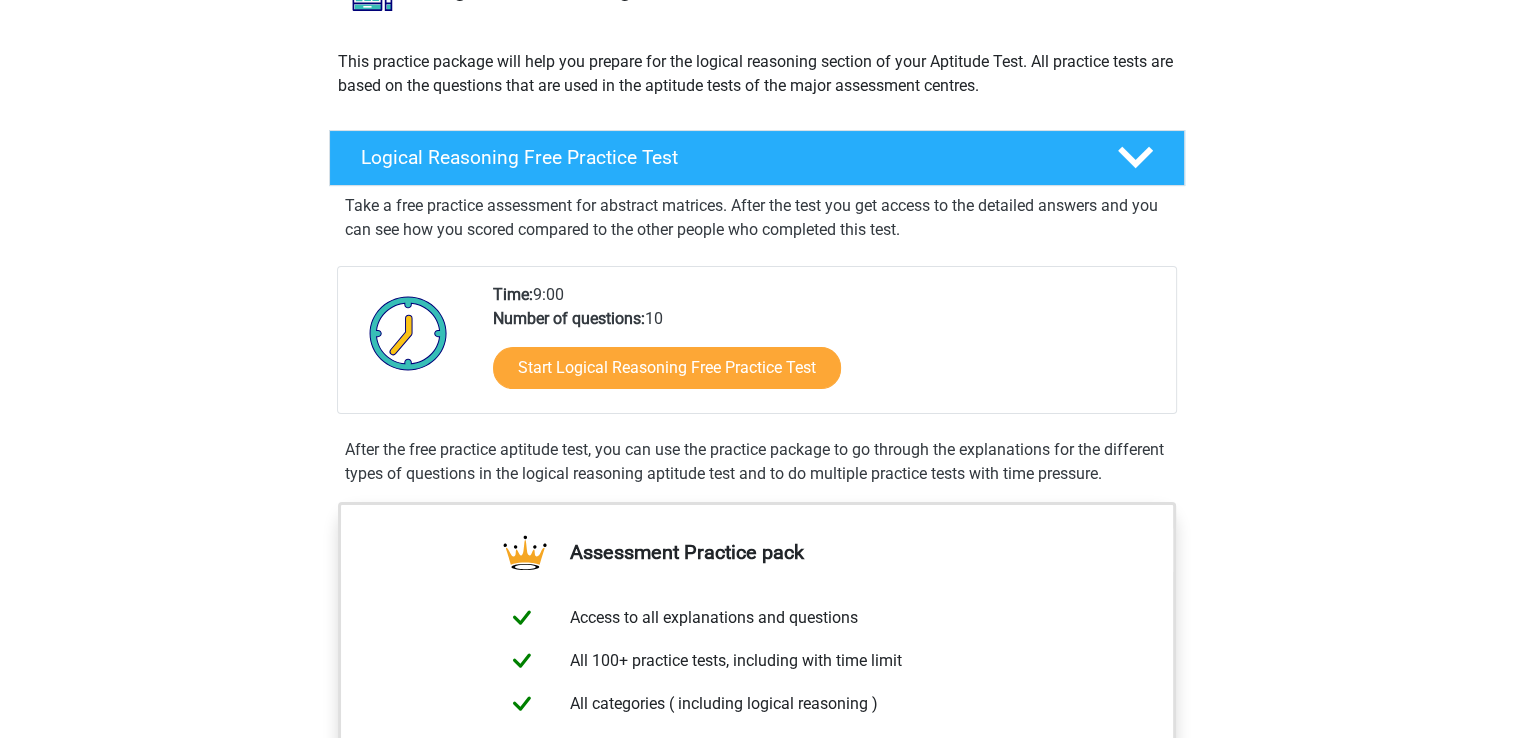 scroll, scrollTop: 400, scrollLeft: 0, axis: vertical 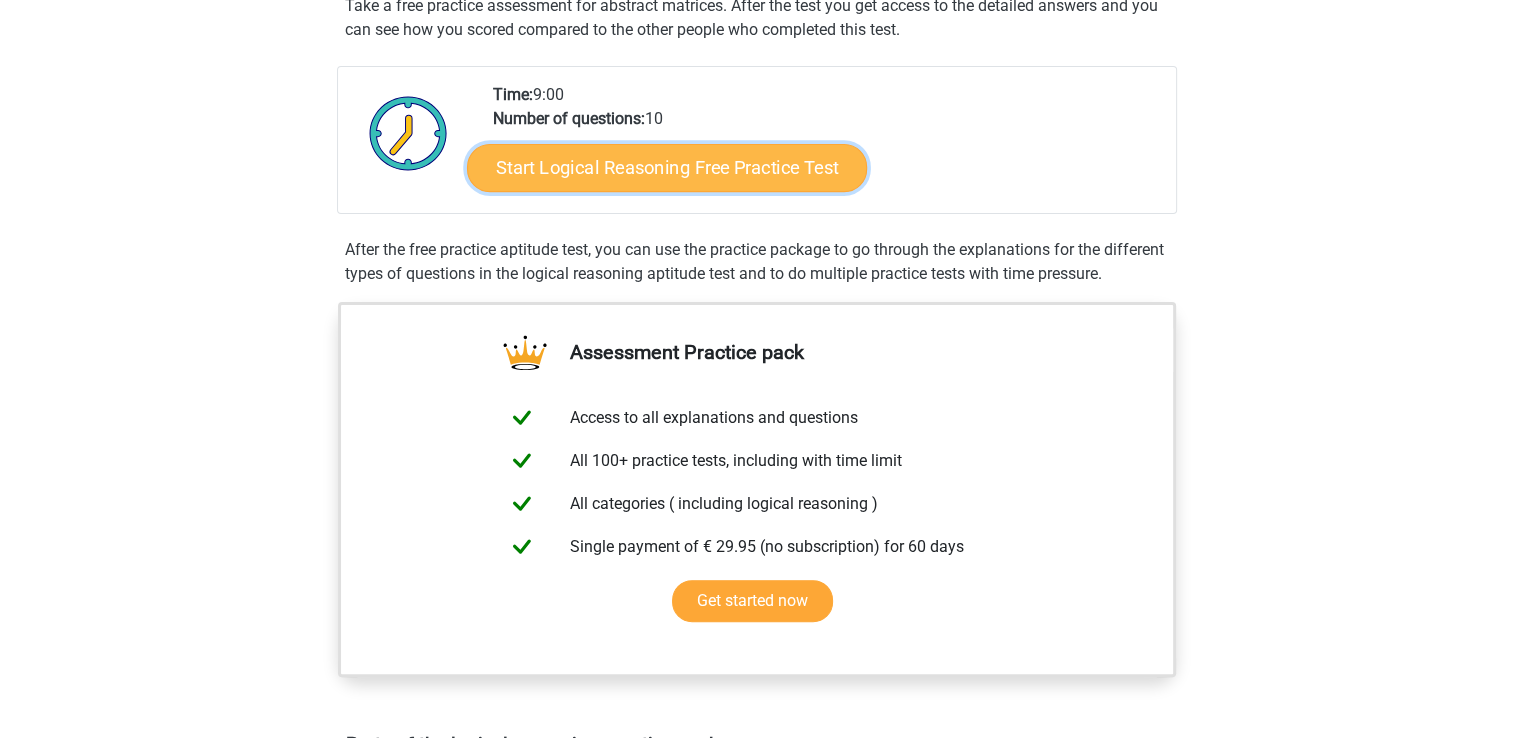 click on "Start Logical Reasoning
Free Practice Test" at bounding box center [667, 167] 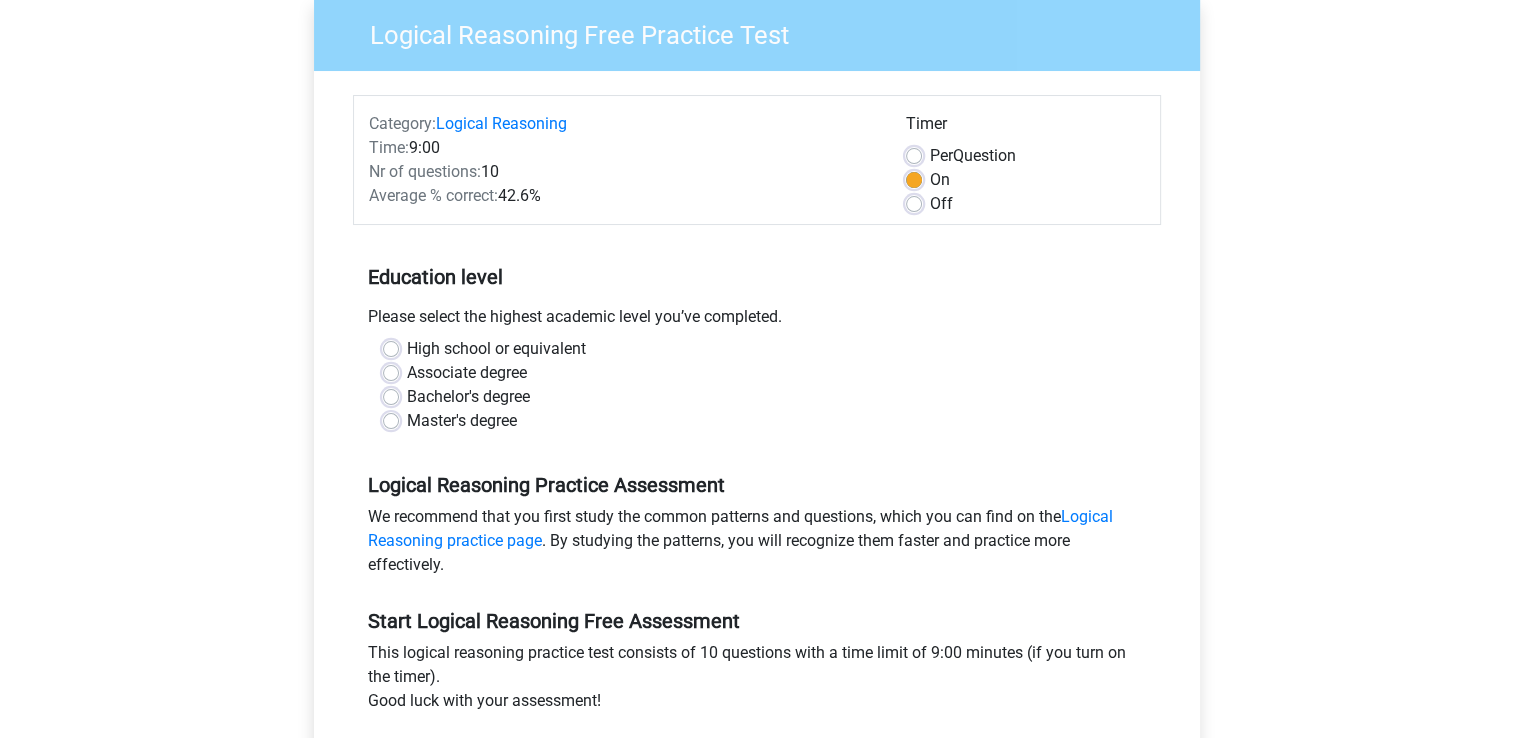 scroll, scrollTop: 200, scrollLeft: 0, axis: vertical 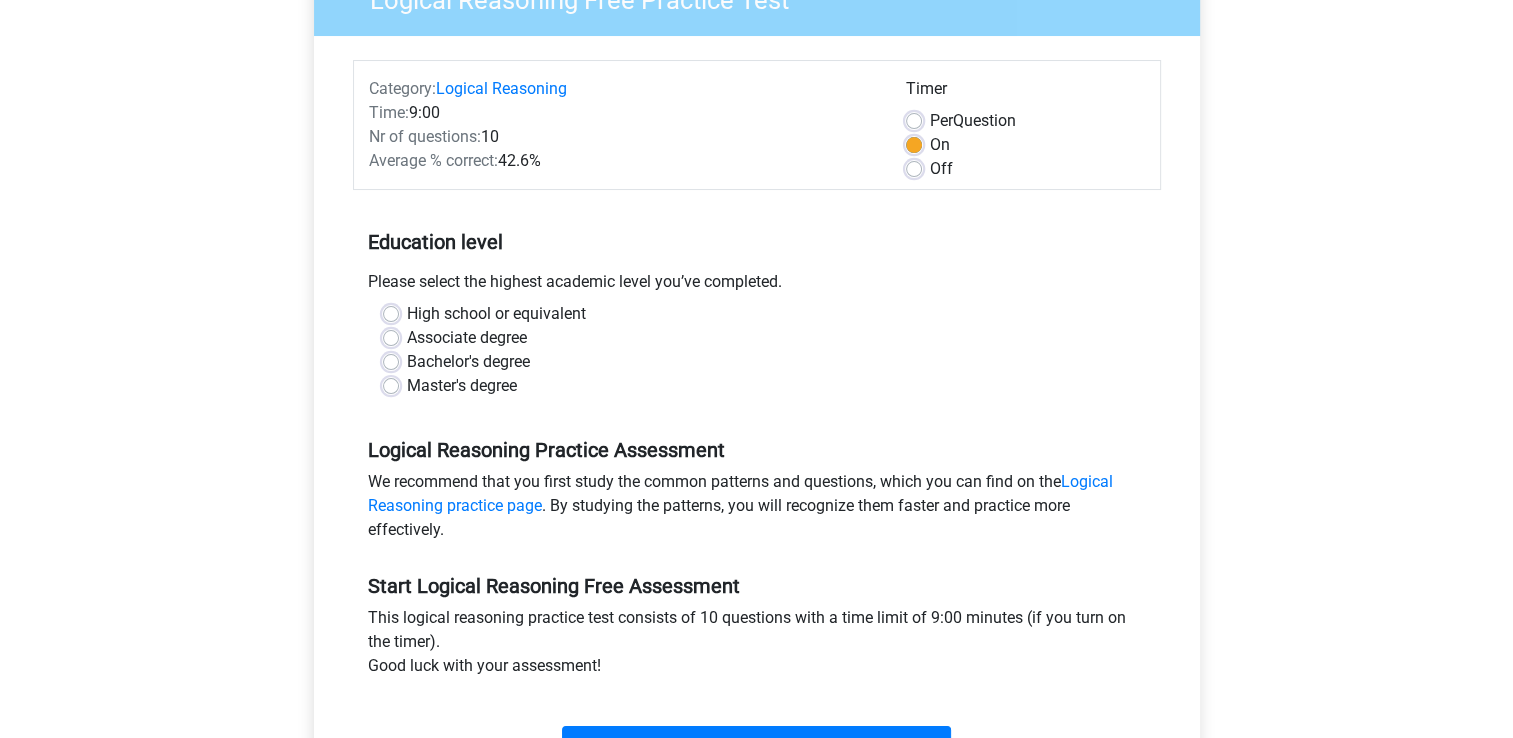 click on "Bachelor's degree" at bounding box center (468, 362) 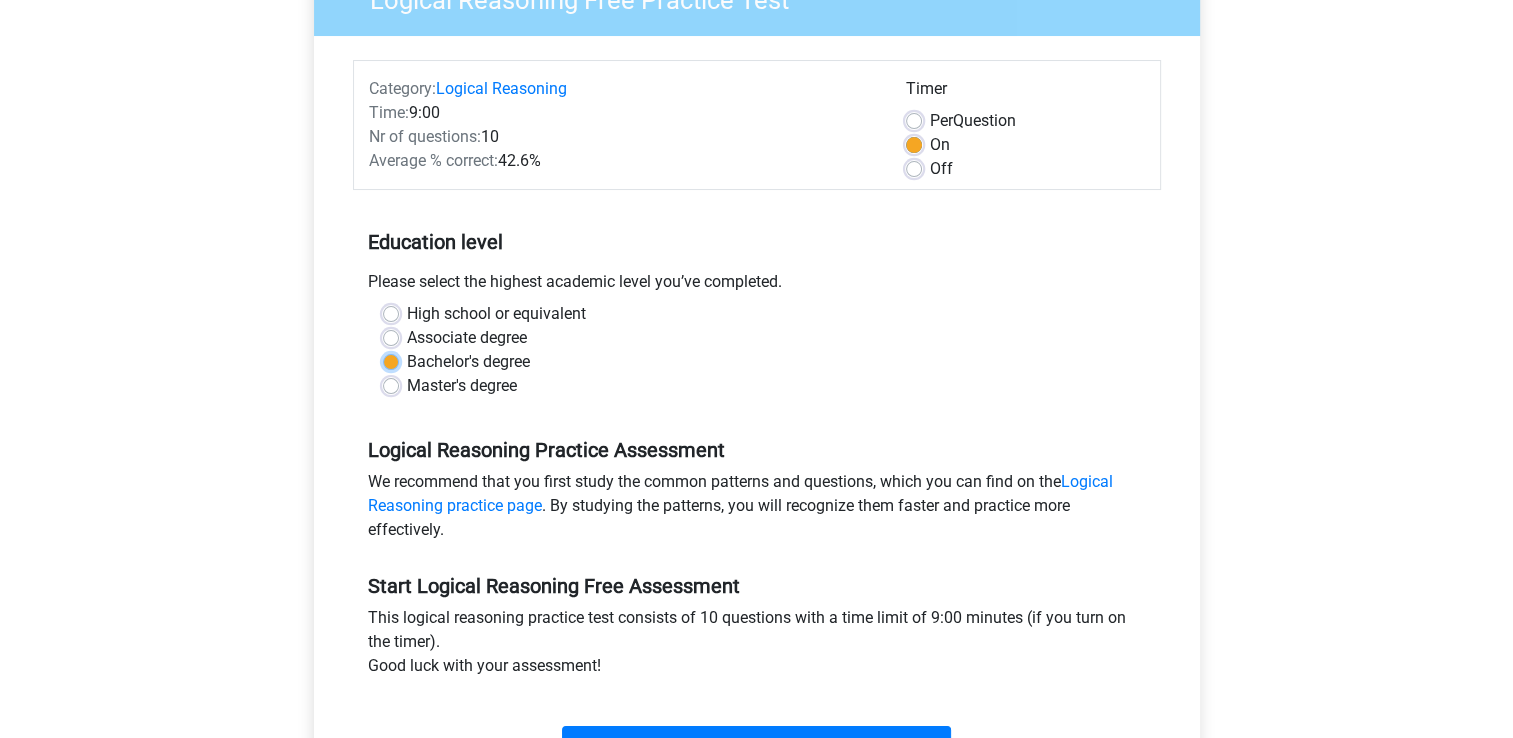 click on "Bachelor's degree" at bounding box center (391, 360) 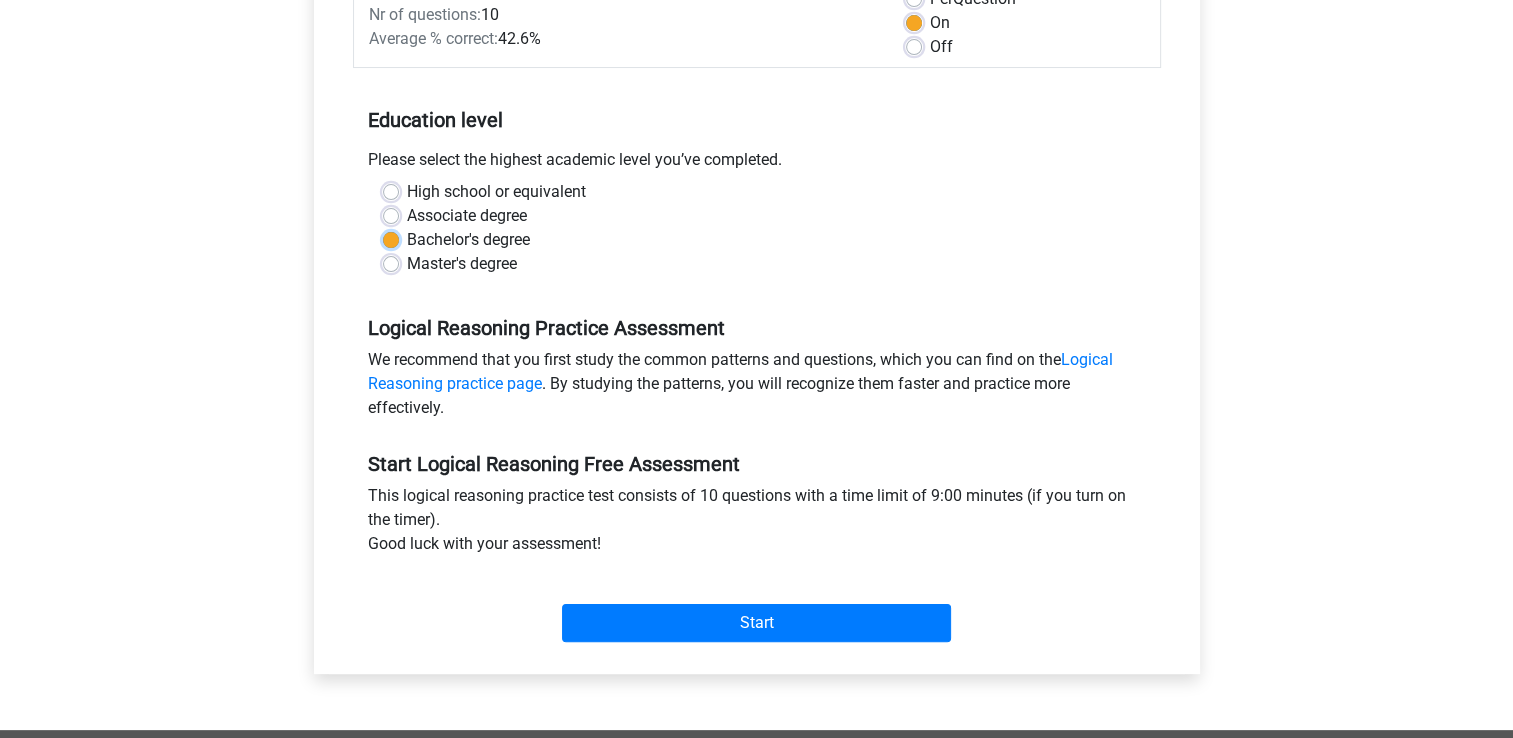 scroll, scrollTop: 500, scrollLeft: 0, axis: vertical 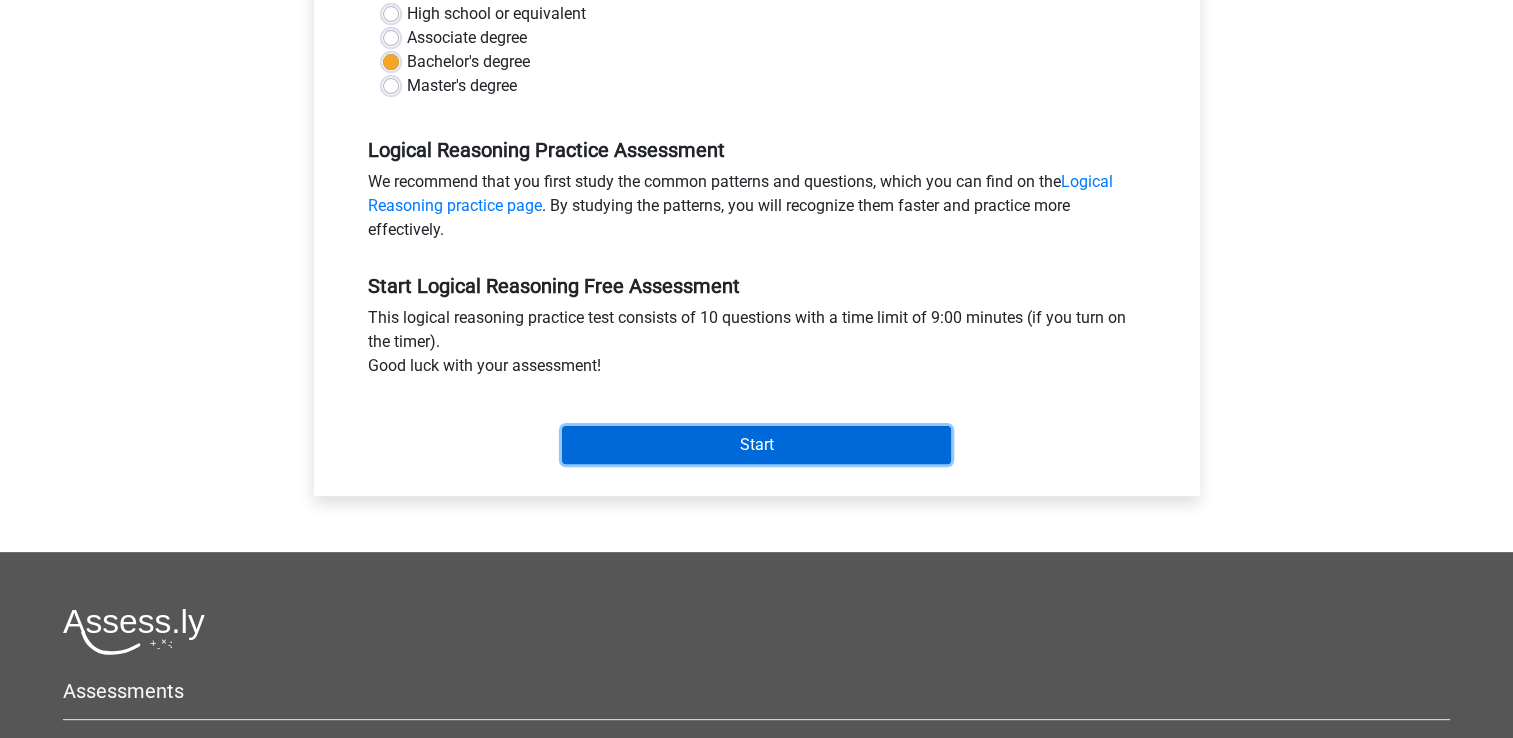 click on "Start" at bounding box center (756, 445) 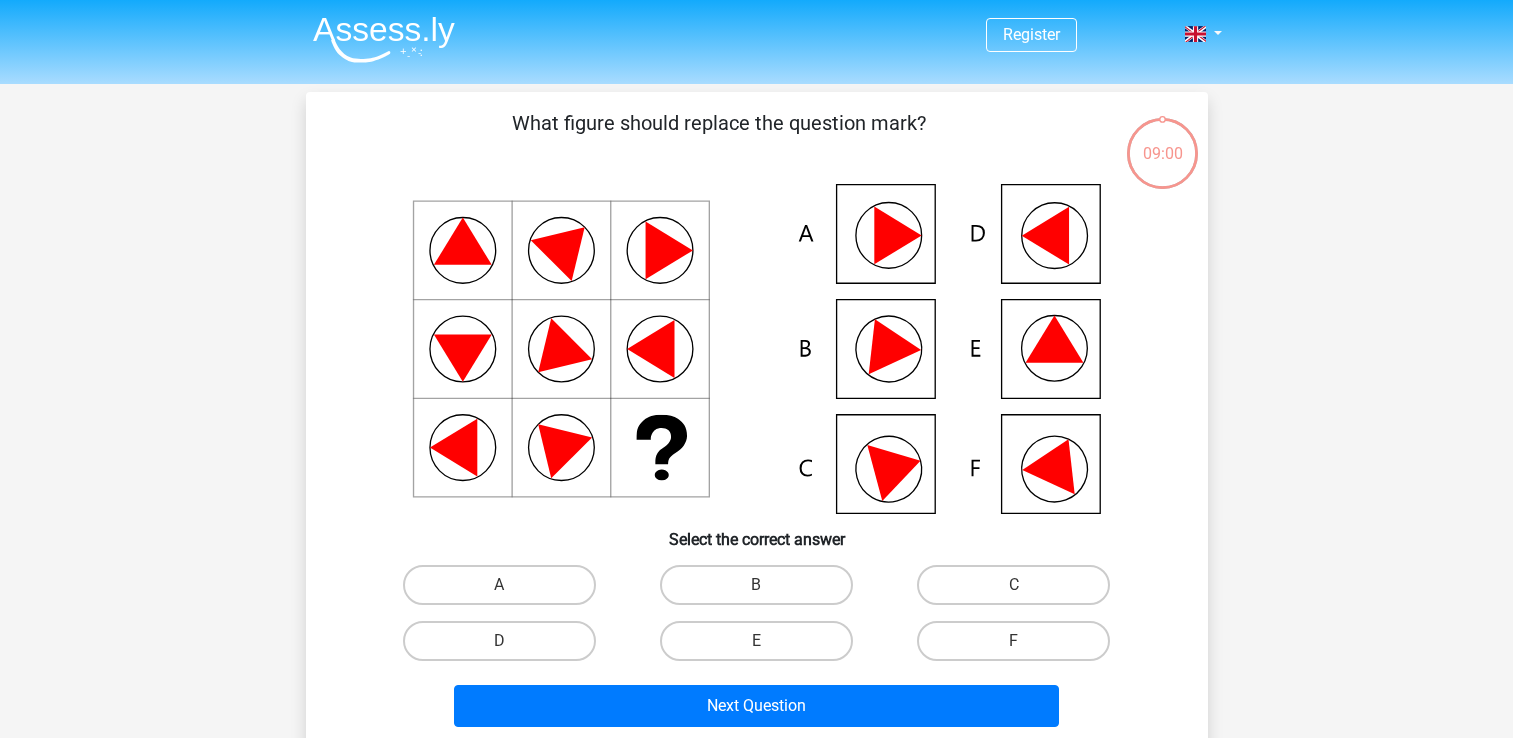 scroll, scrollTop: 0, scrollLeft: 0, axis: both 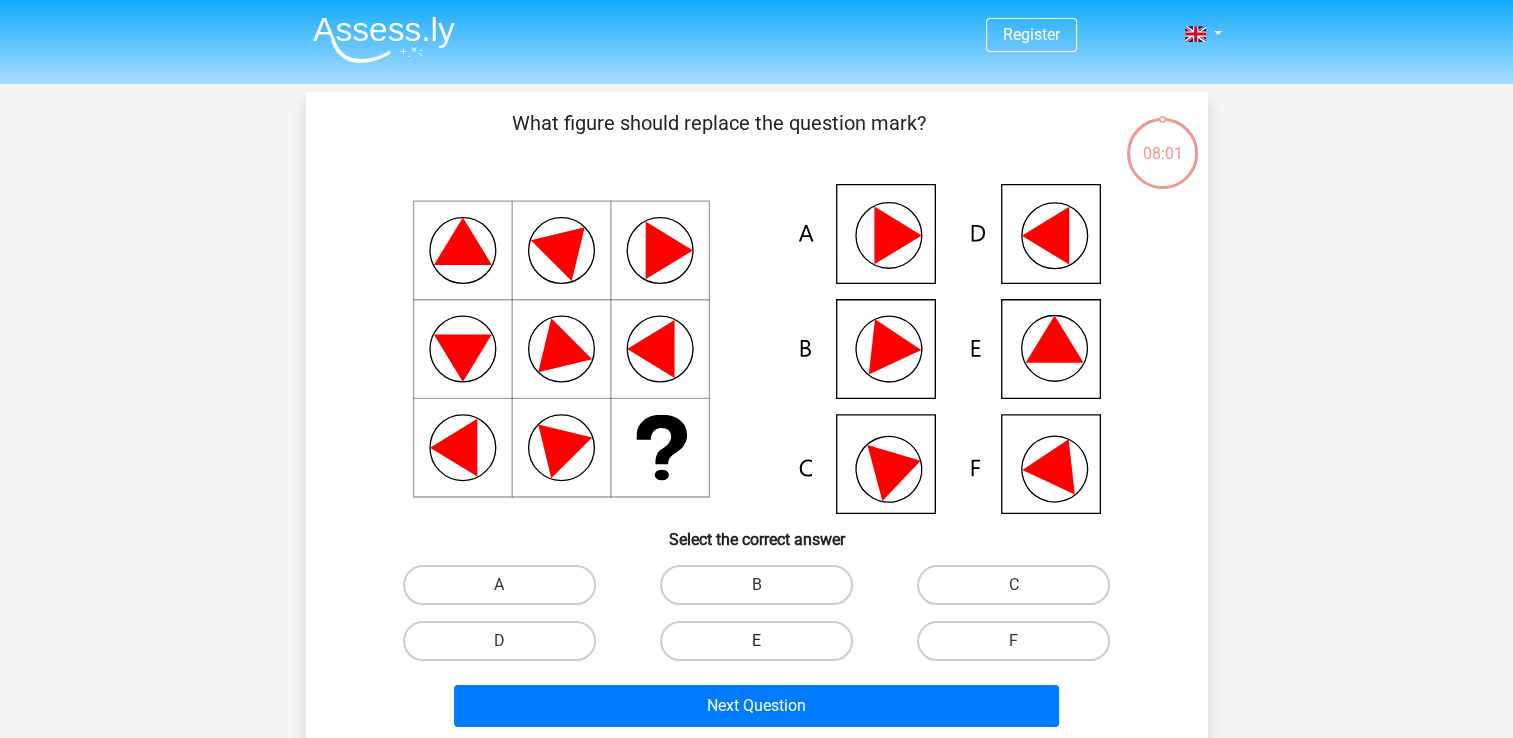 click on "E" at bounding box center (756, 641) 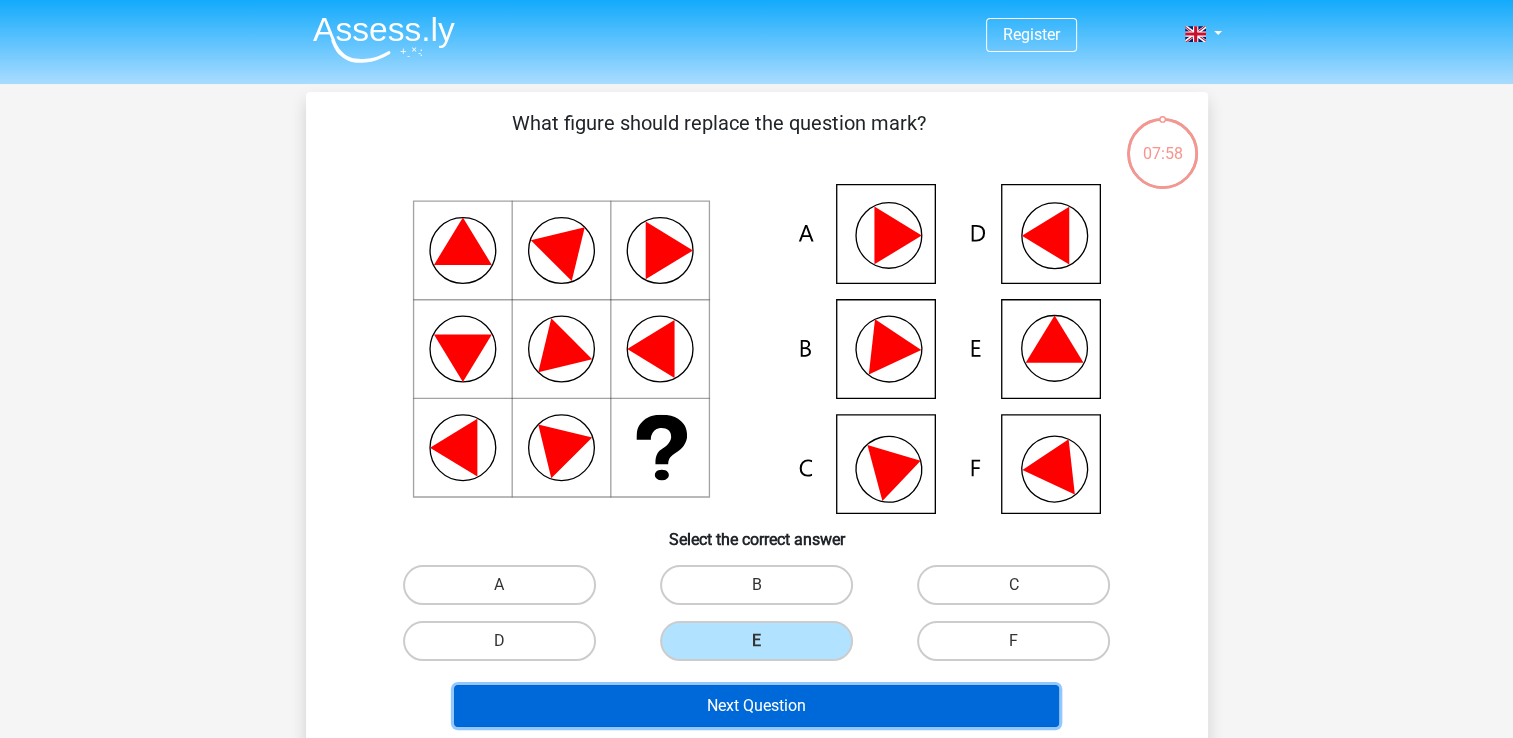 click on "Next Question" at bounding box center [756, 706] 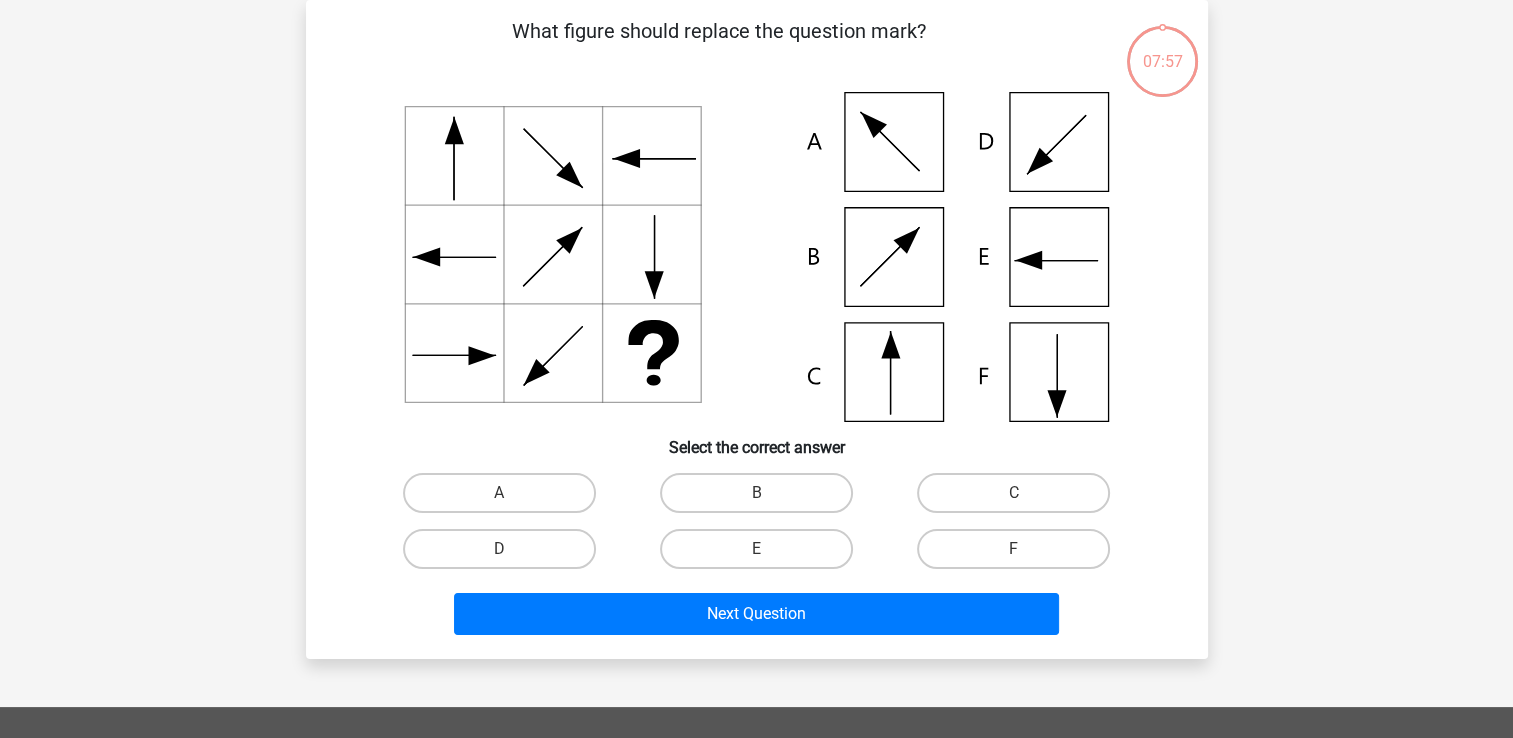 scroll, scrollTop: 0, scrollLeft: 0, axis: both 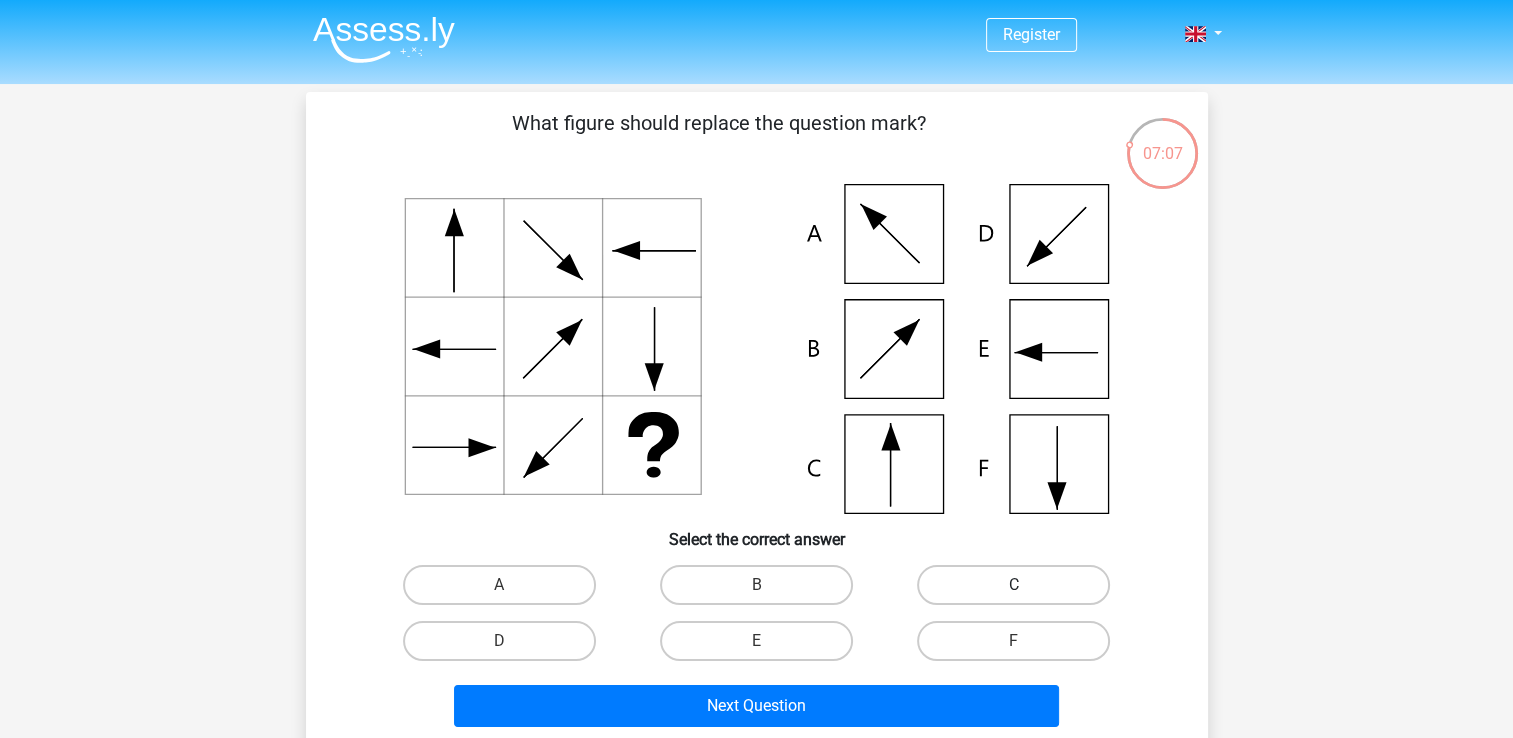 click on "C" at bounding box center (1013, 585) 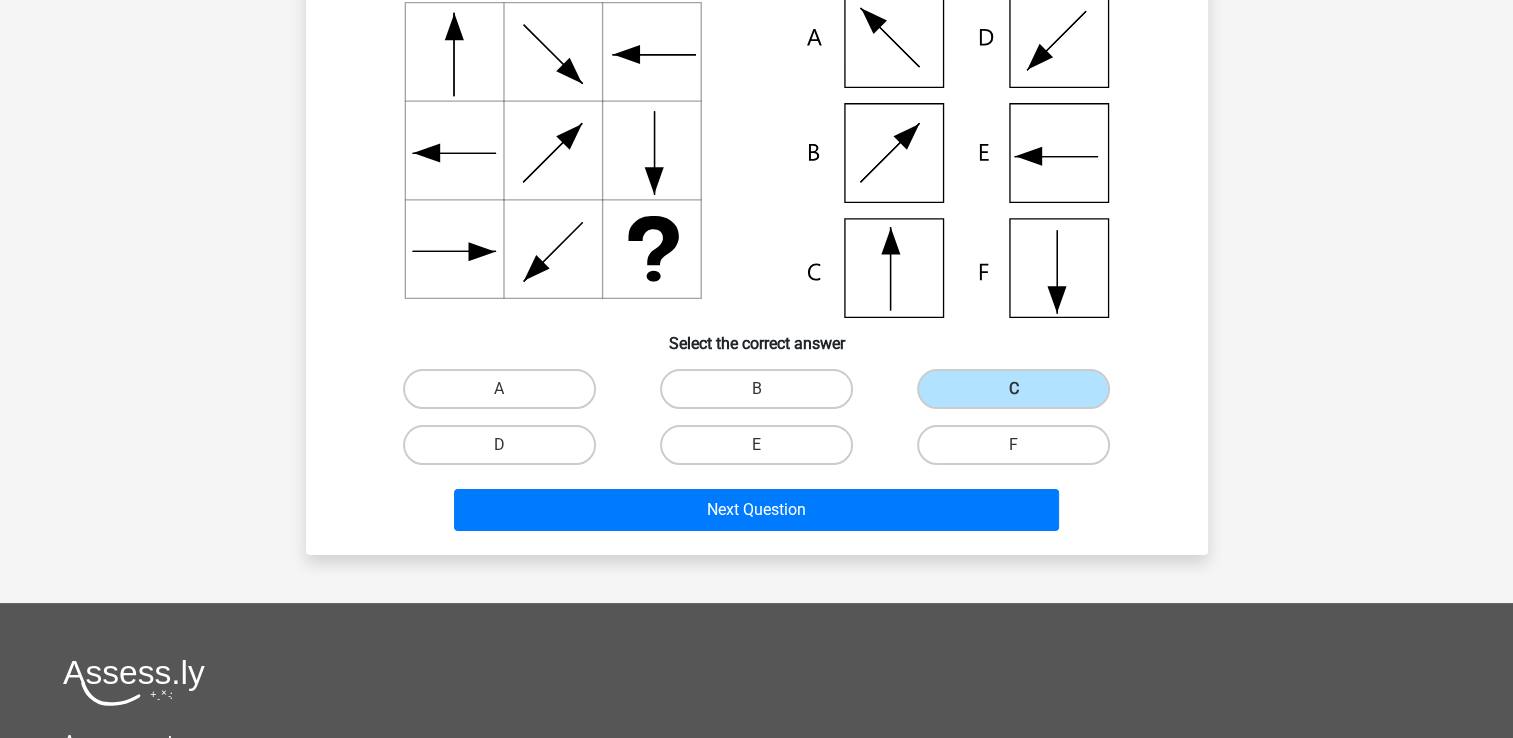 scroll, scrollTop: 200, scrollLeft: 0, axis: vertical 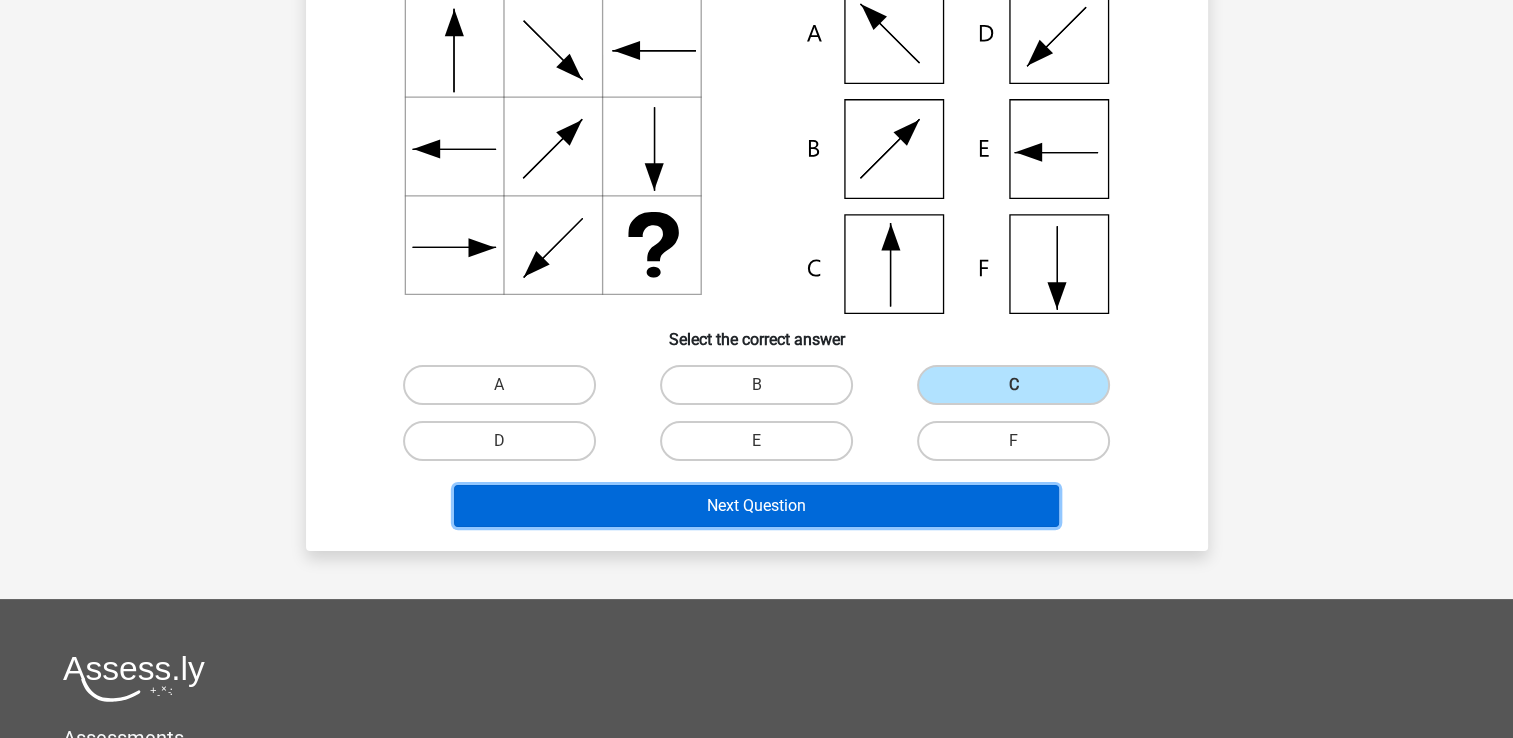 click on "Next Question" at bounding box center (756, 506) 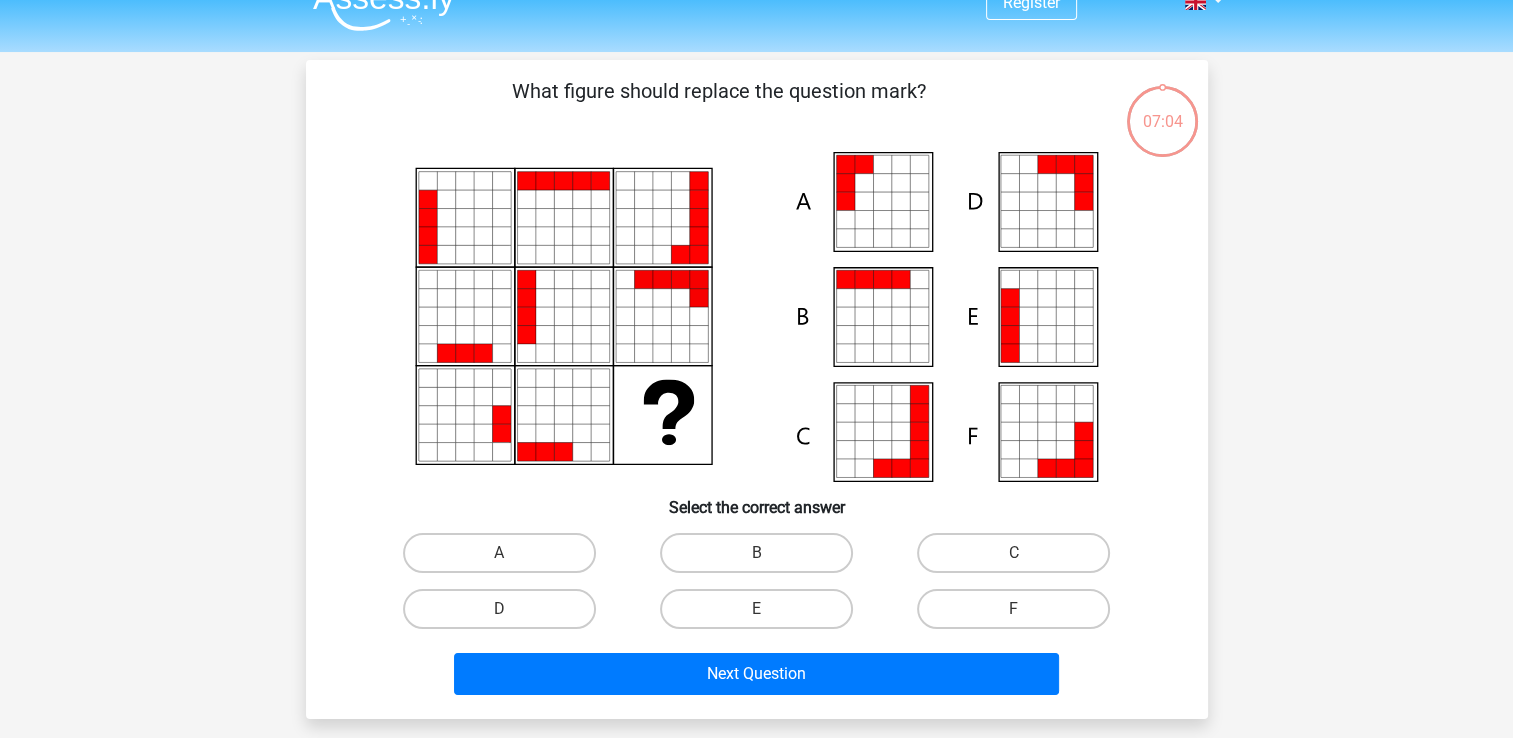 scroll, scrollTop: 0, scrollLeft: 0, axis: both 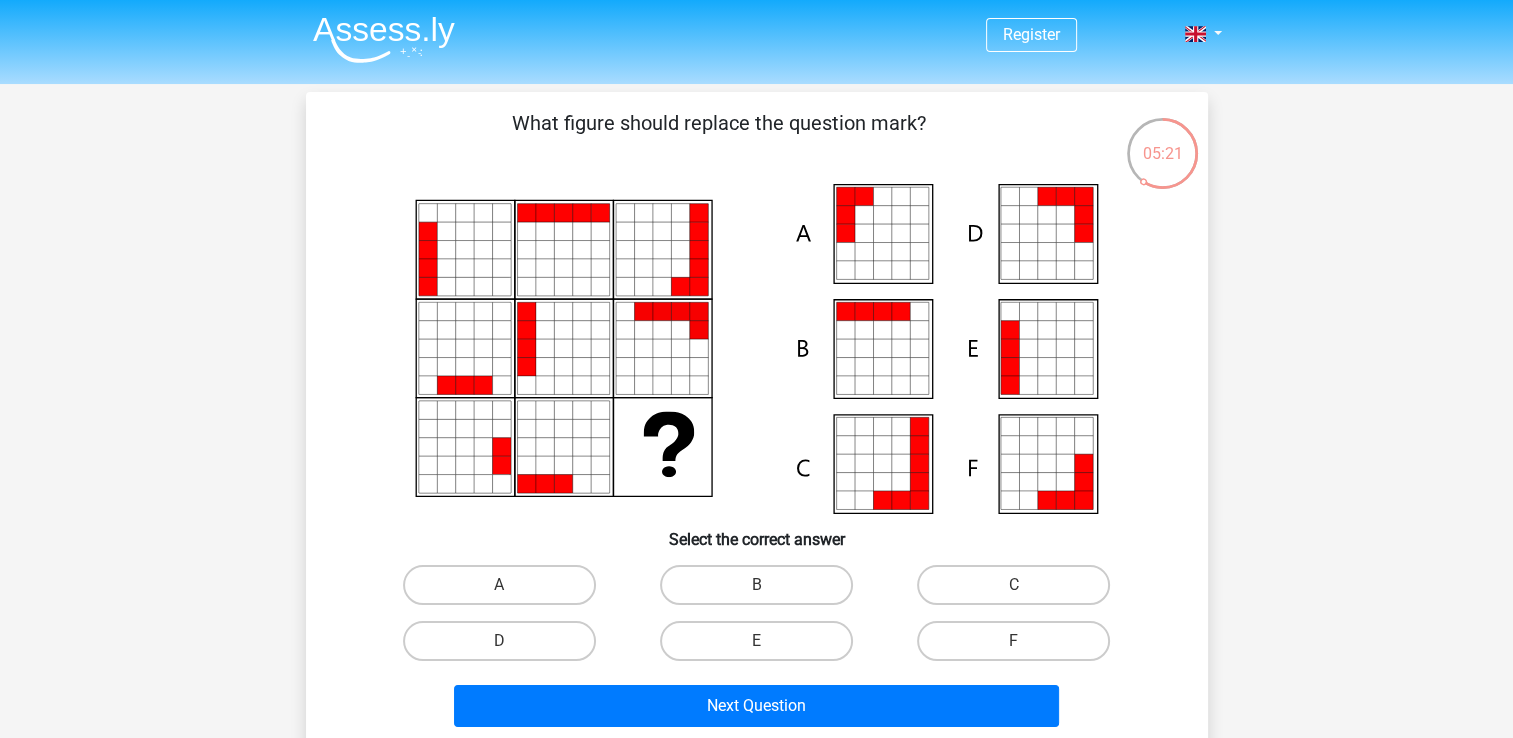 click on "A" at bounding box center (505, 591) 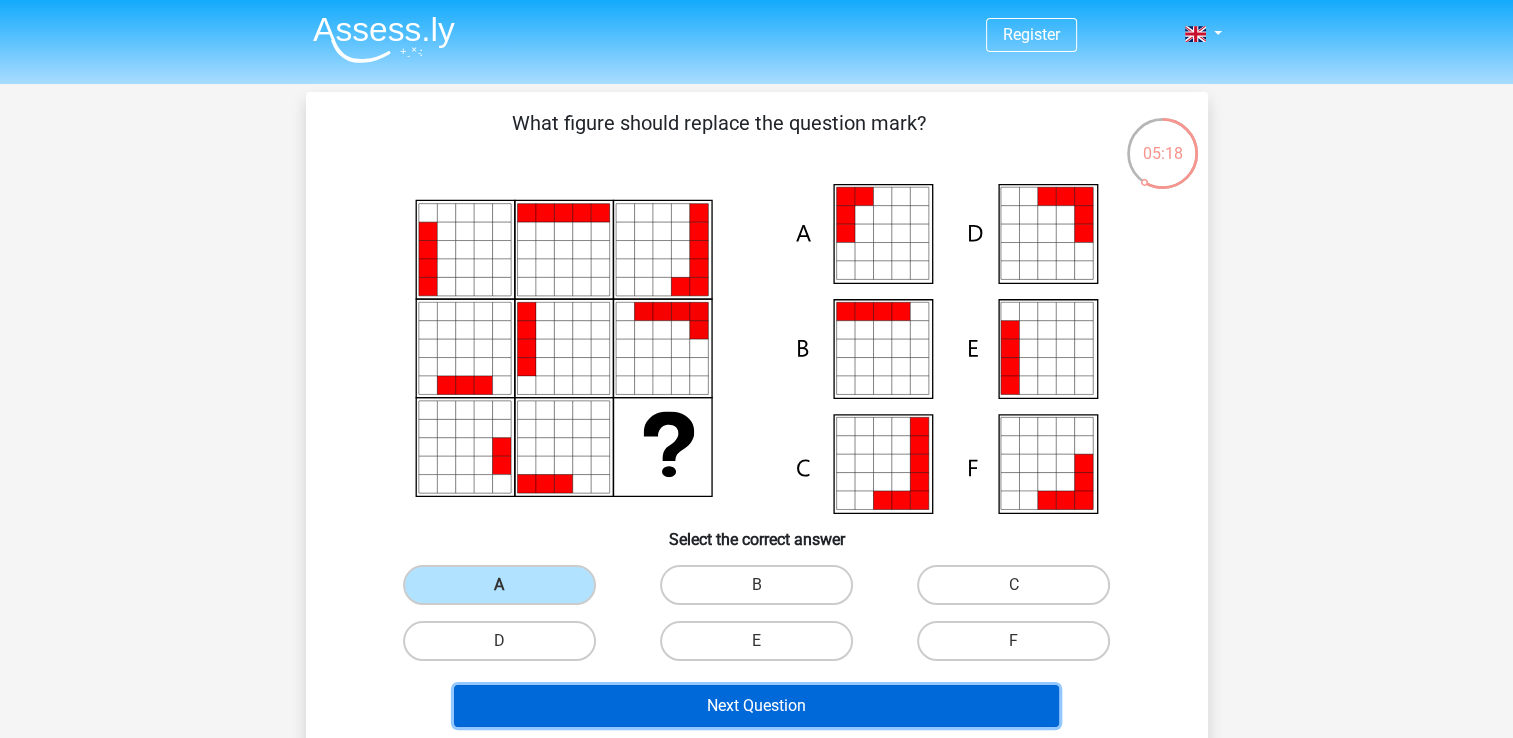 click on "Next Question" at bounding box center (756, 706) 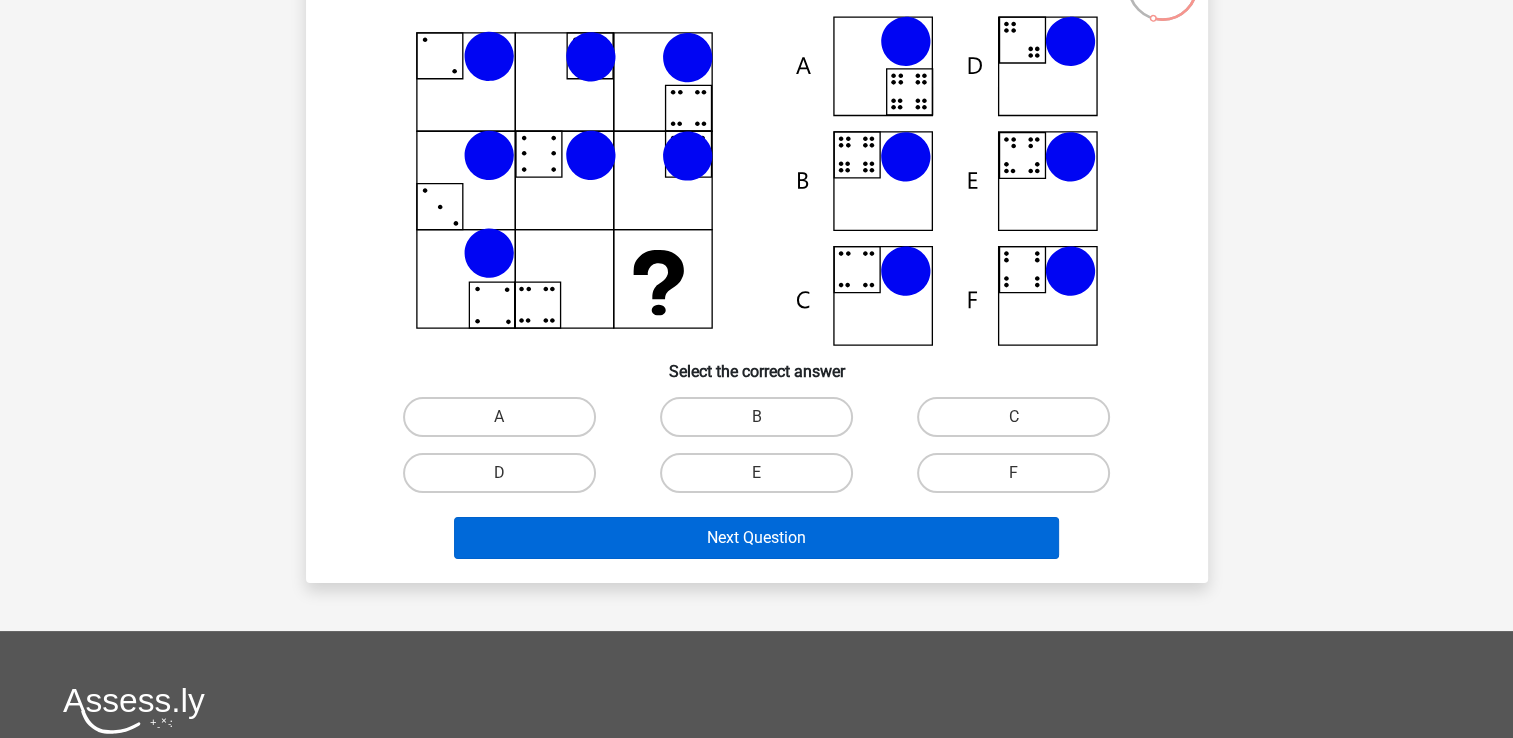 scroll, scrollTop: 0, scrollLeft: 0, axis: both 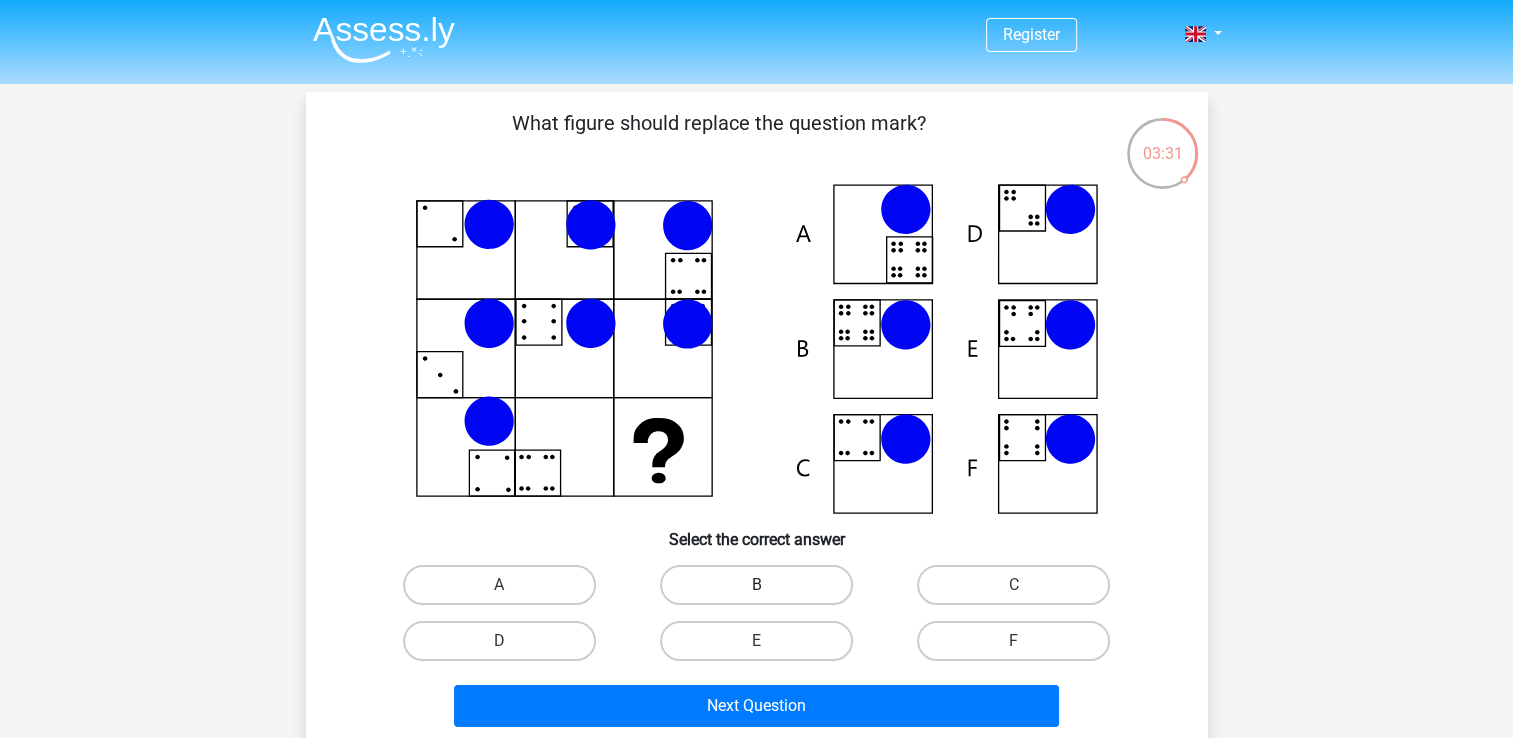 click on "B" at bounding box center (756, 585) 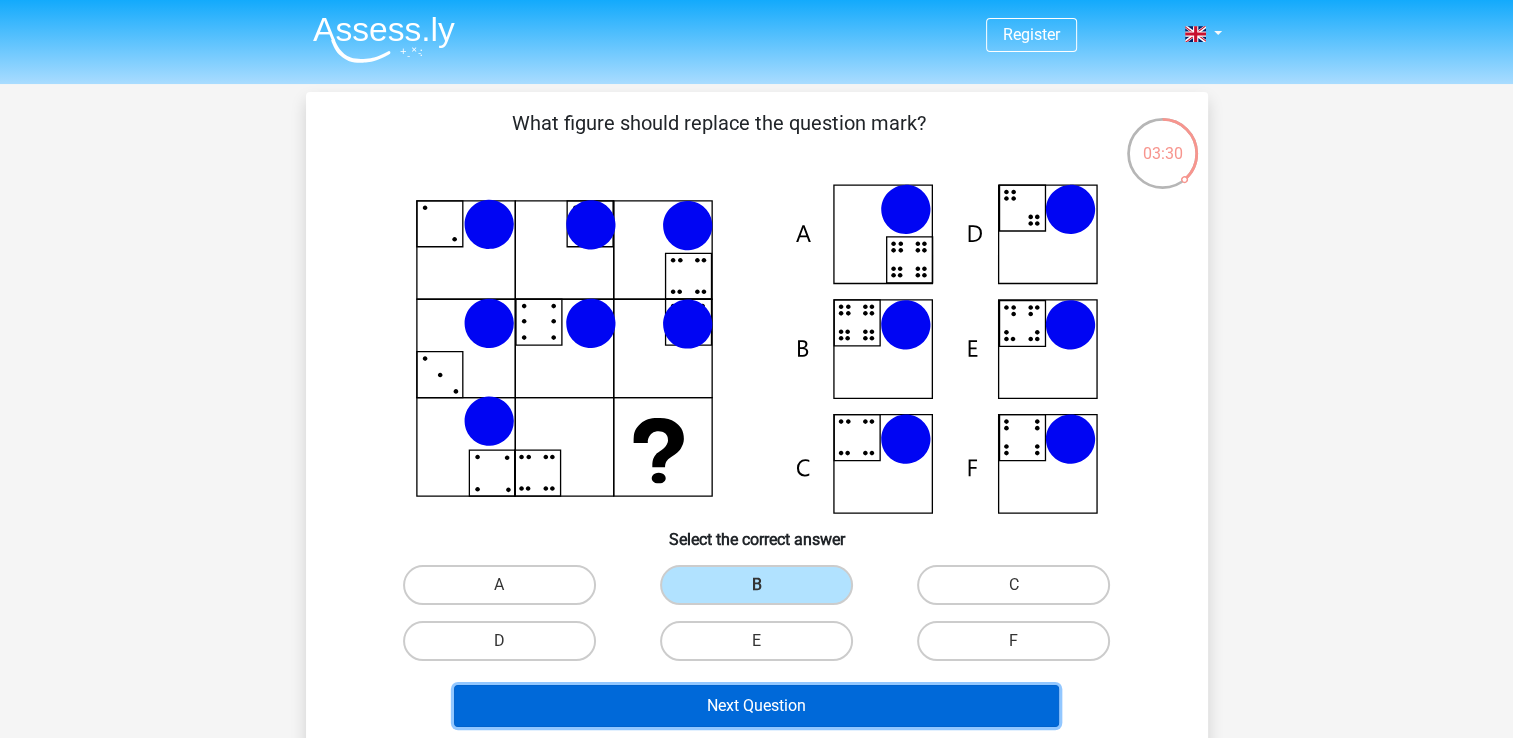 click on "Next Question" at bounding box center (756, 706) 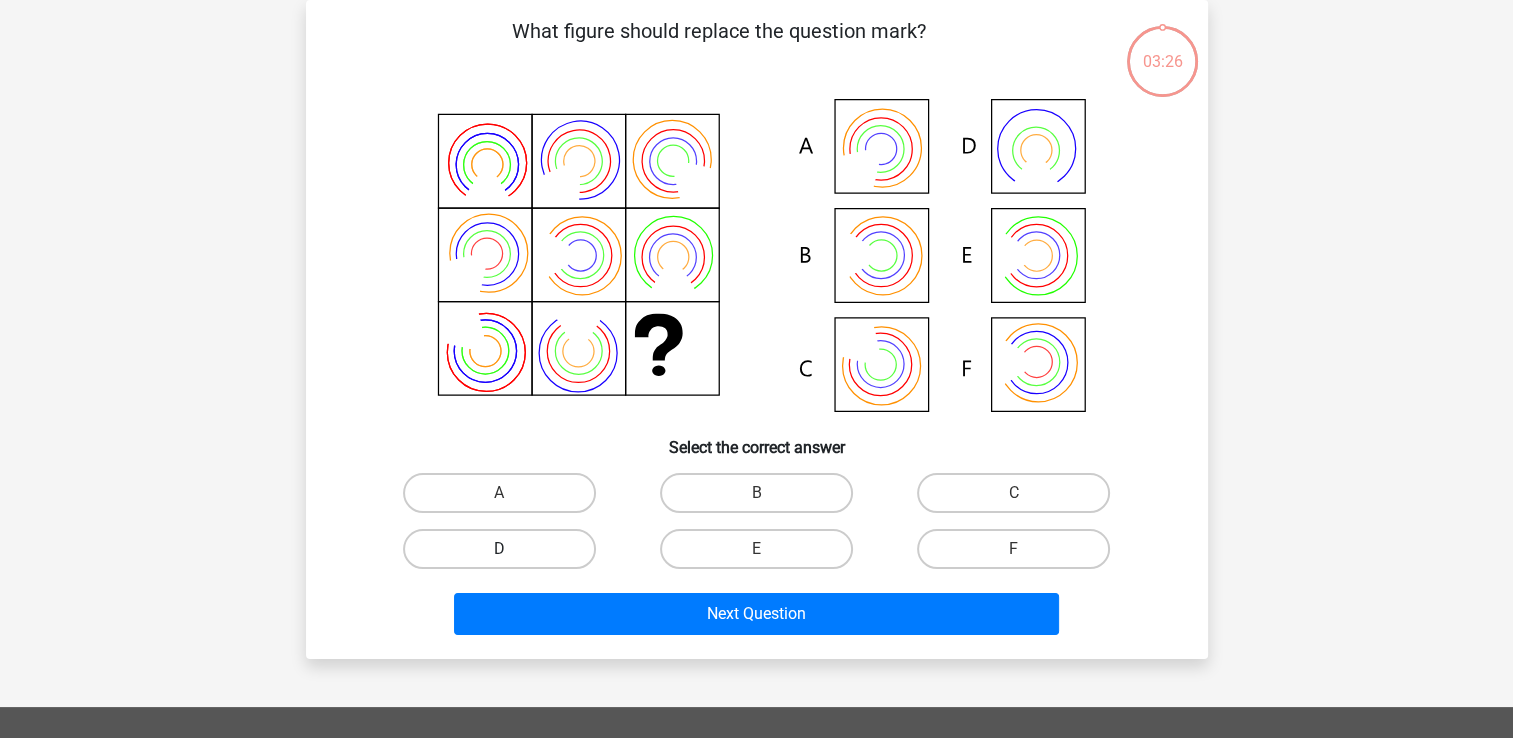scroll, scrollTop: 0, scrollLeft: 0, axis: both 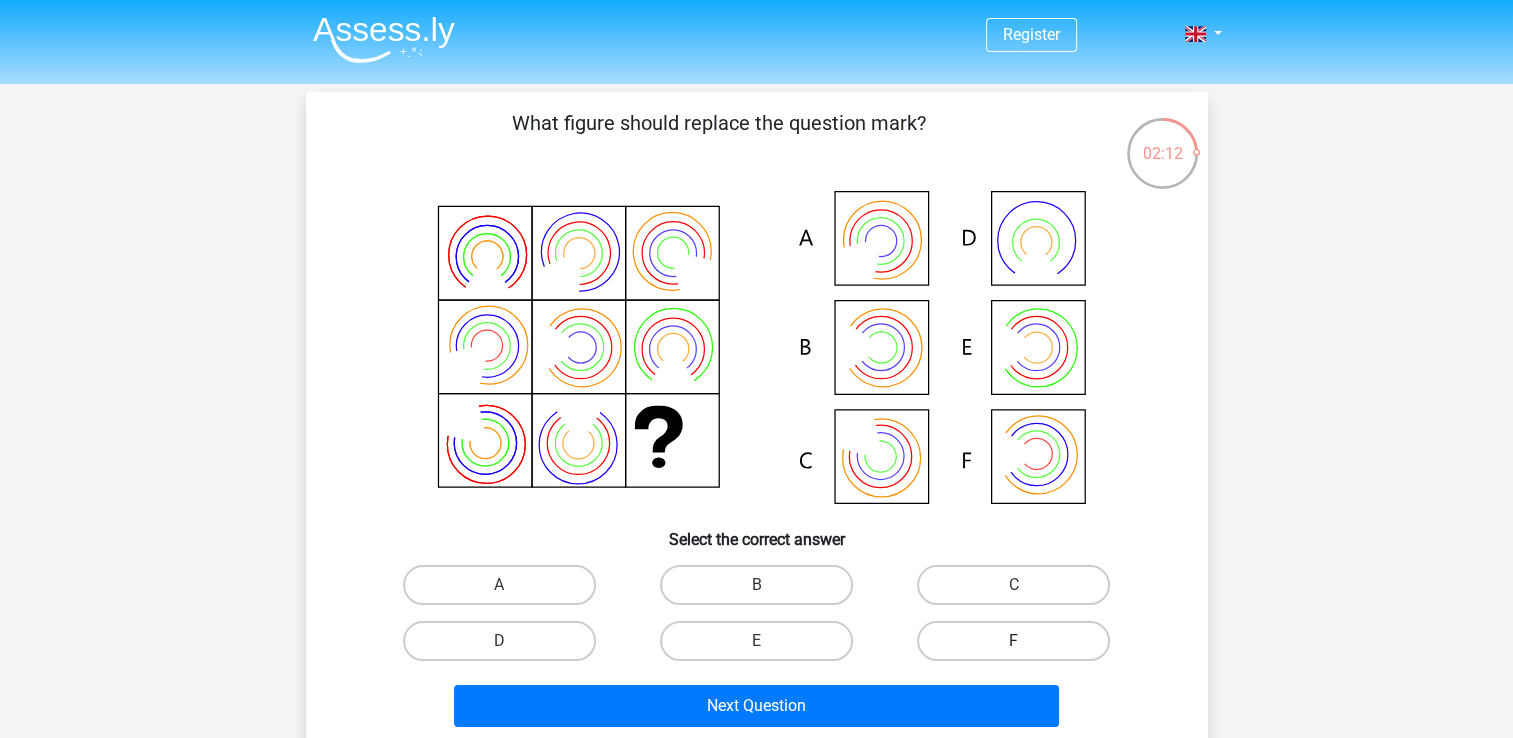 click on "F" at bounding box center (1013, 641) 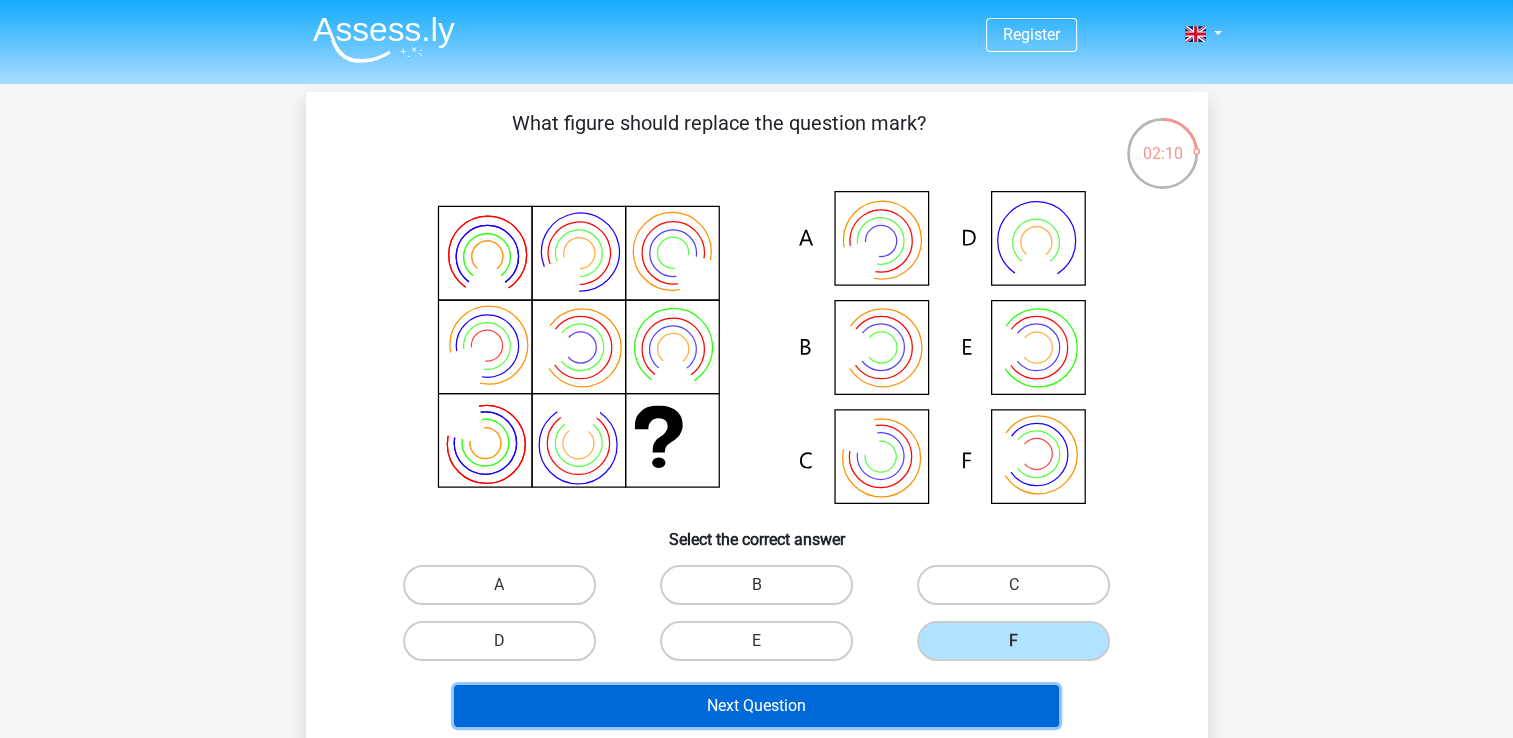 click on "Next Question" at bounding box center (756, 706) 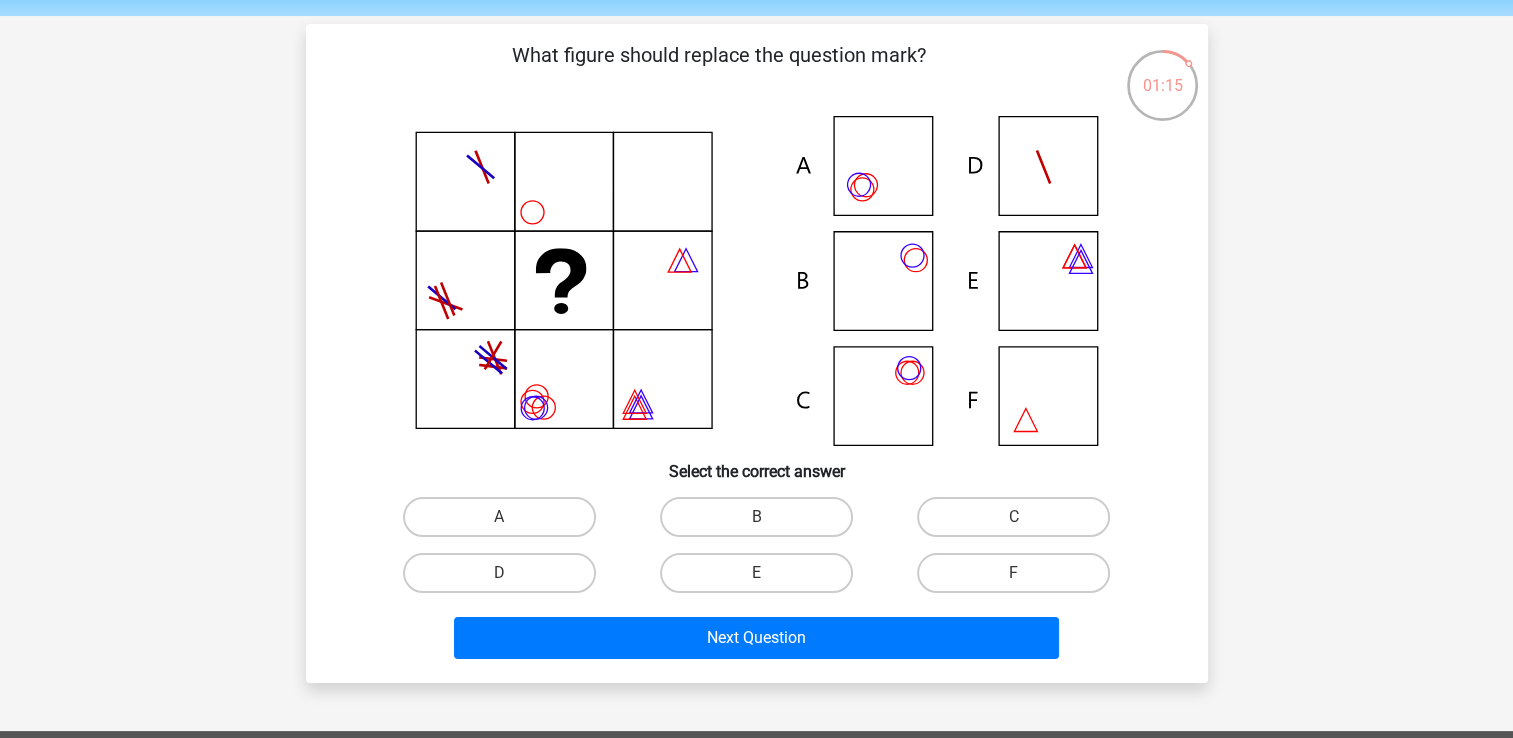 scroll, scrollTop: 100, scrollLeft: 0, axis: vertical 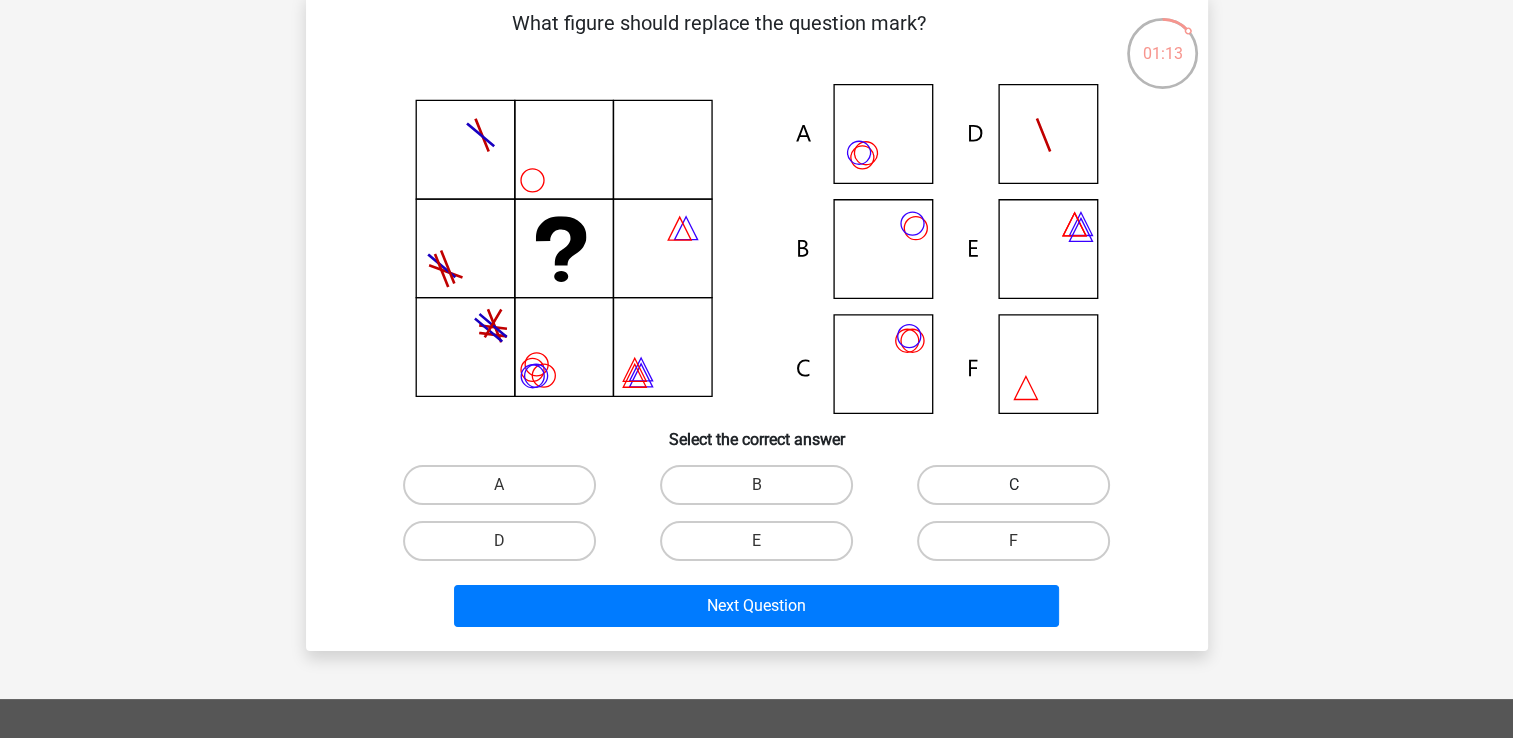 click on "C" at bounding box center (1013, 485) 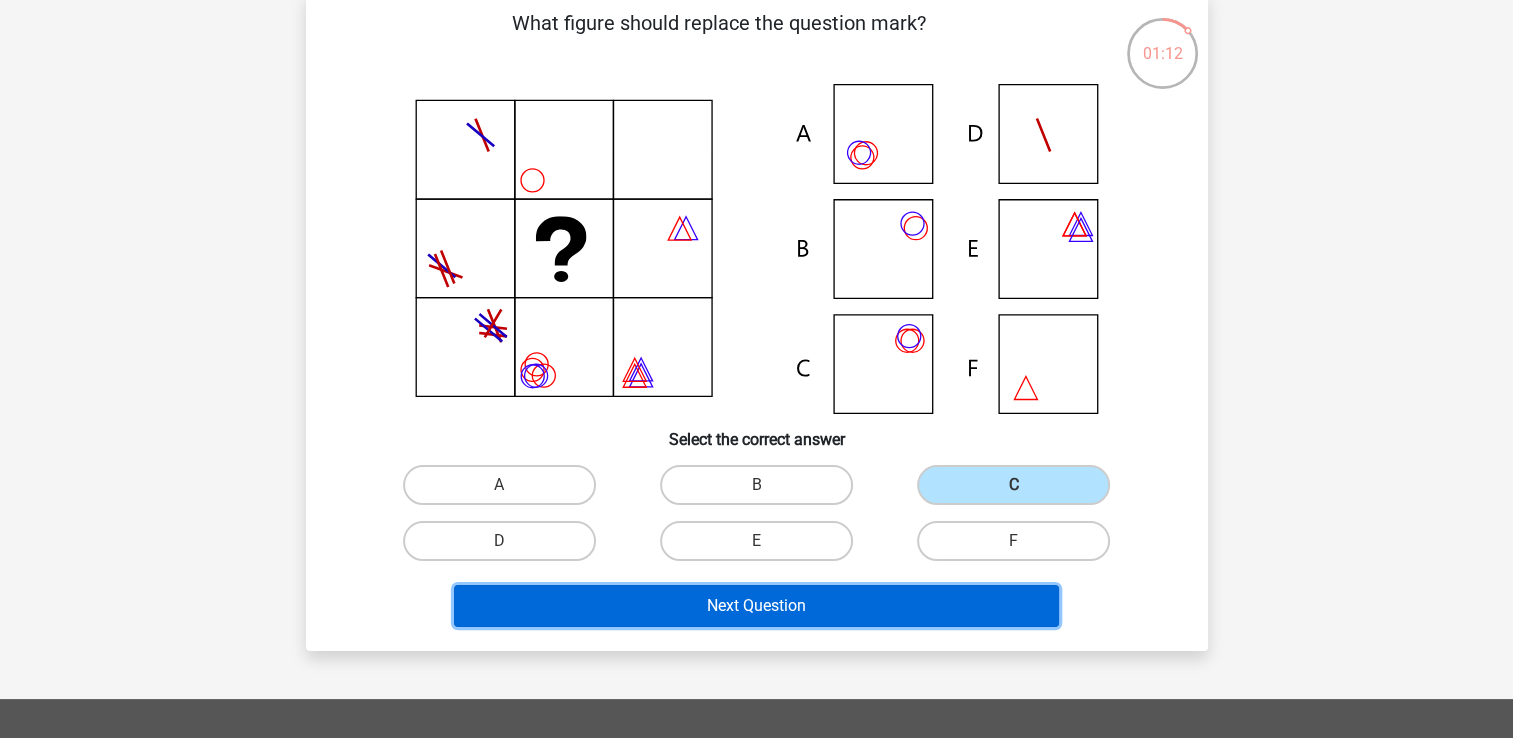 click on "Next Question" at bounding box center (756, 606) 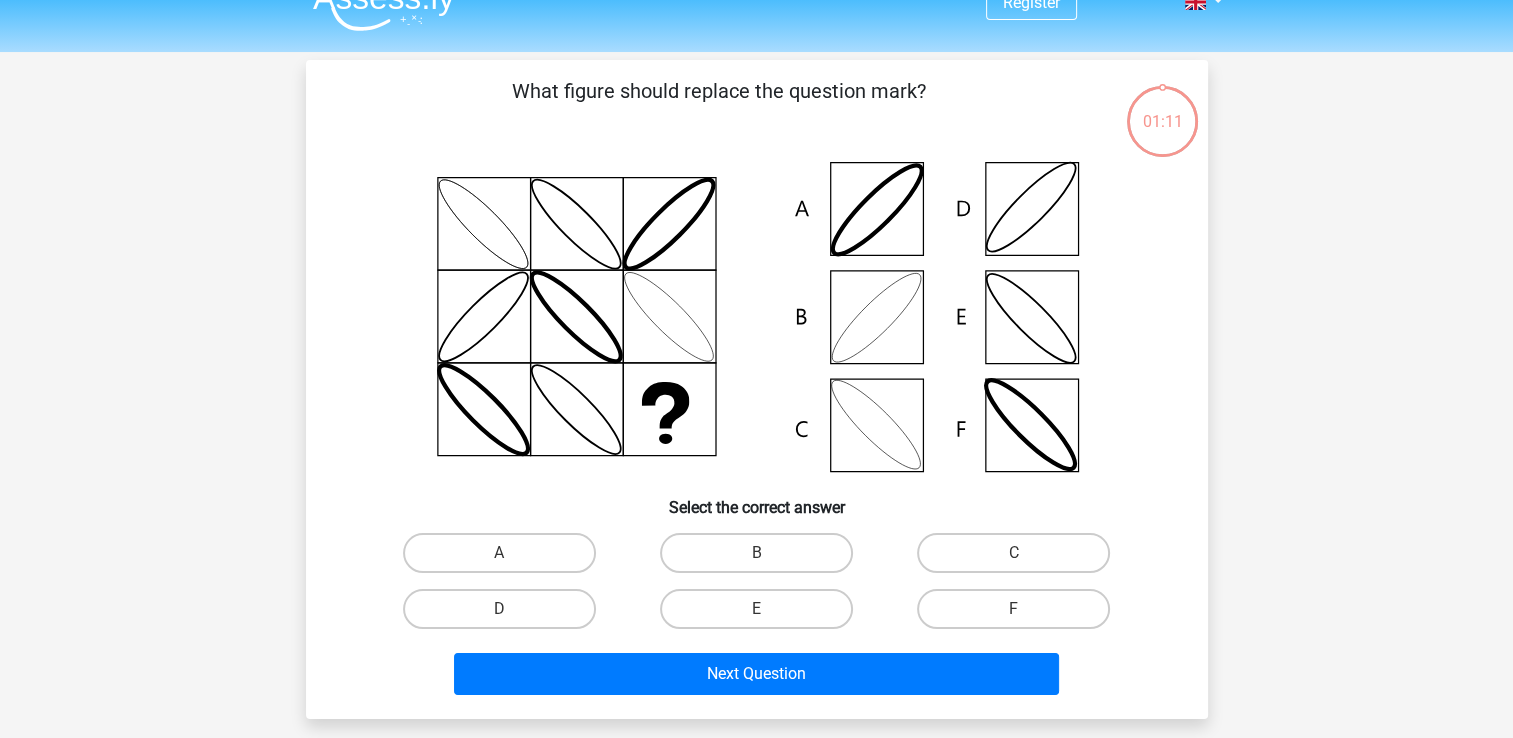 scroll, scrollTop: 0, scrollLeft: 0, axis: both 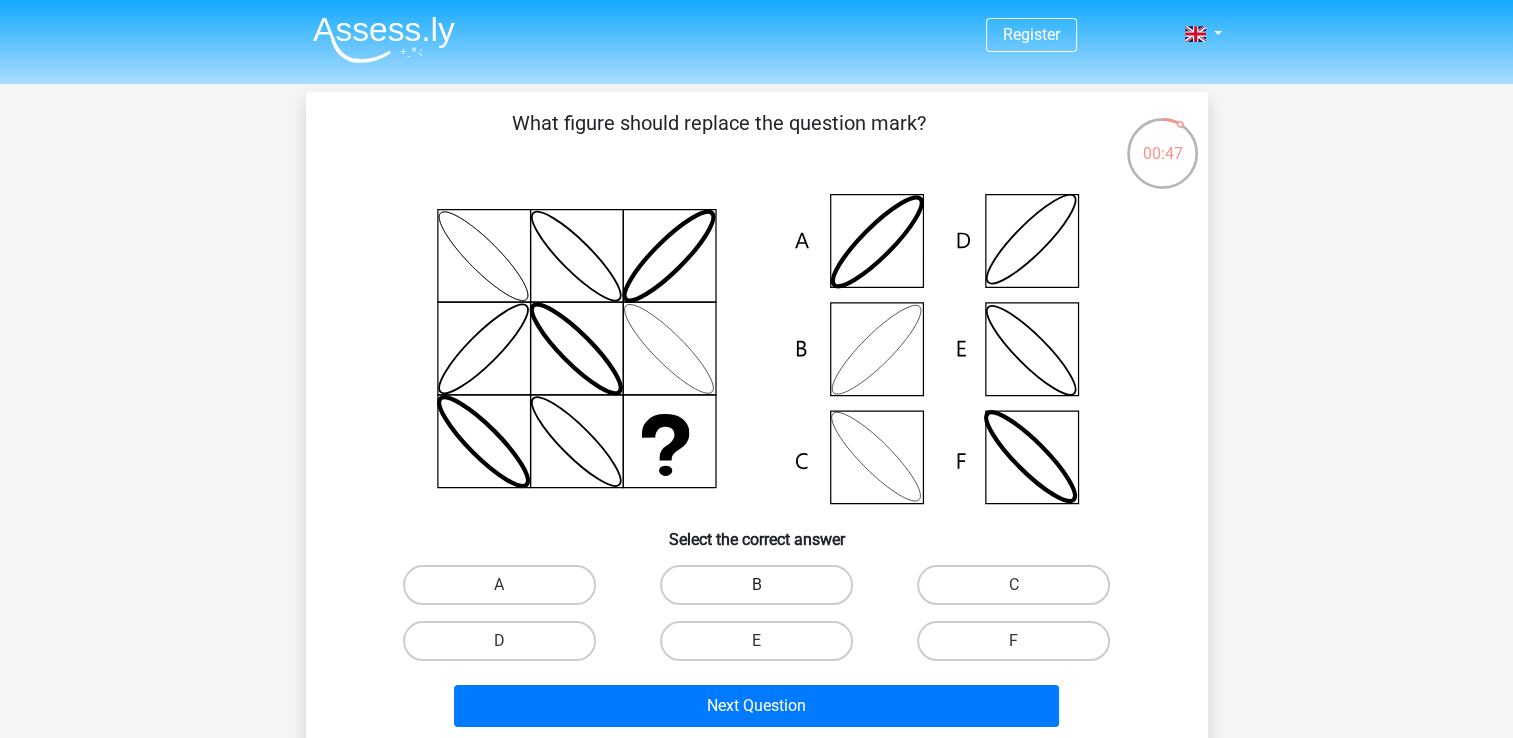 click on "B" at bounding box center [756, 585] 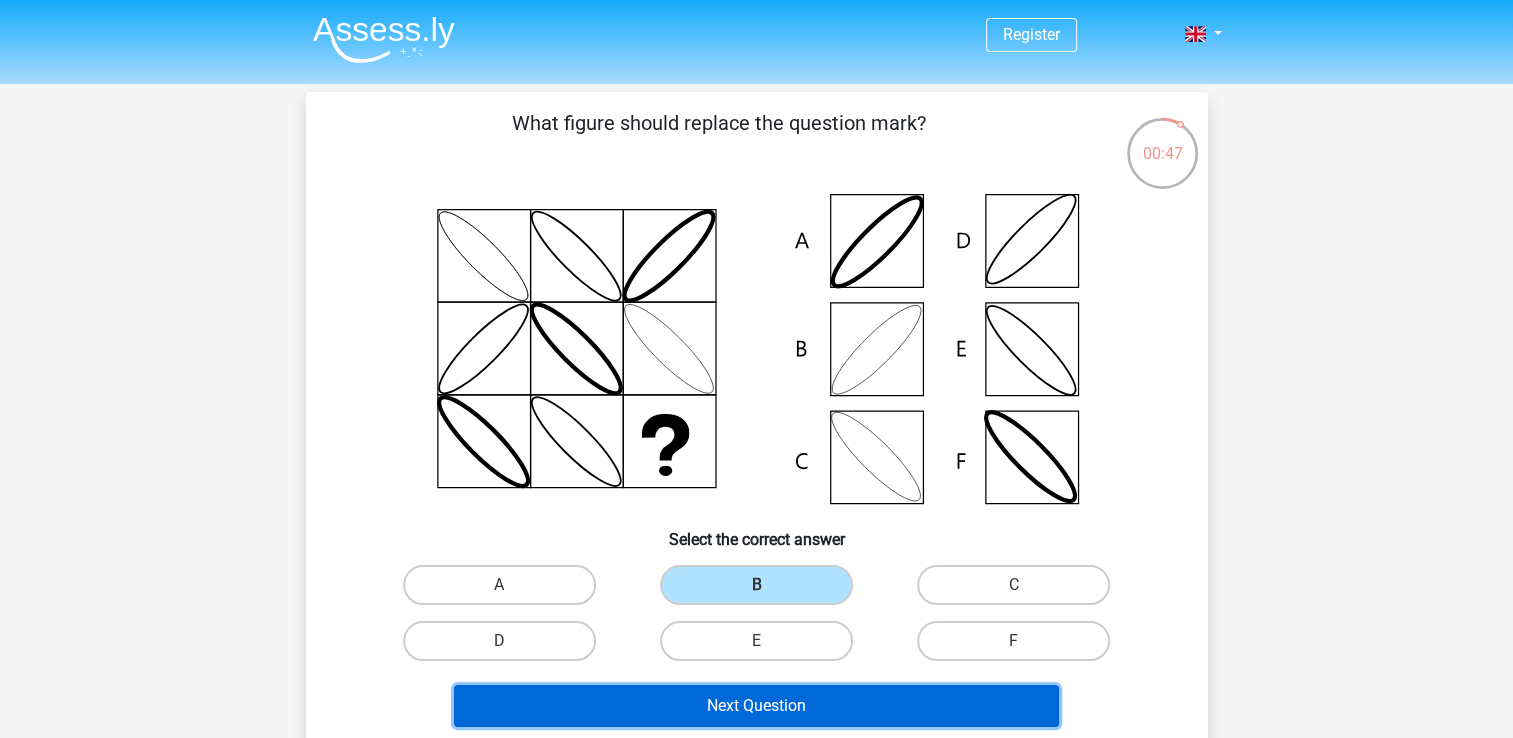 click on "Next Question" at bounding box center (756, 706) 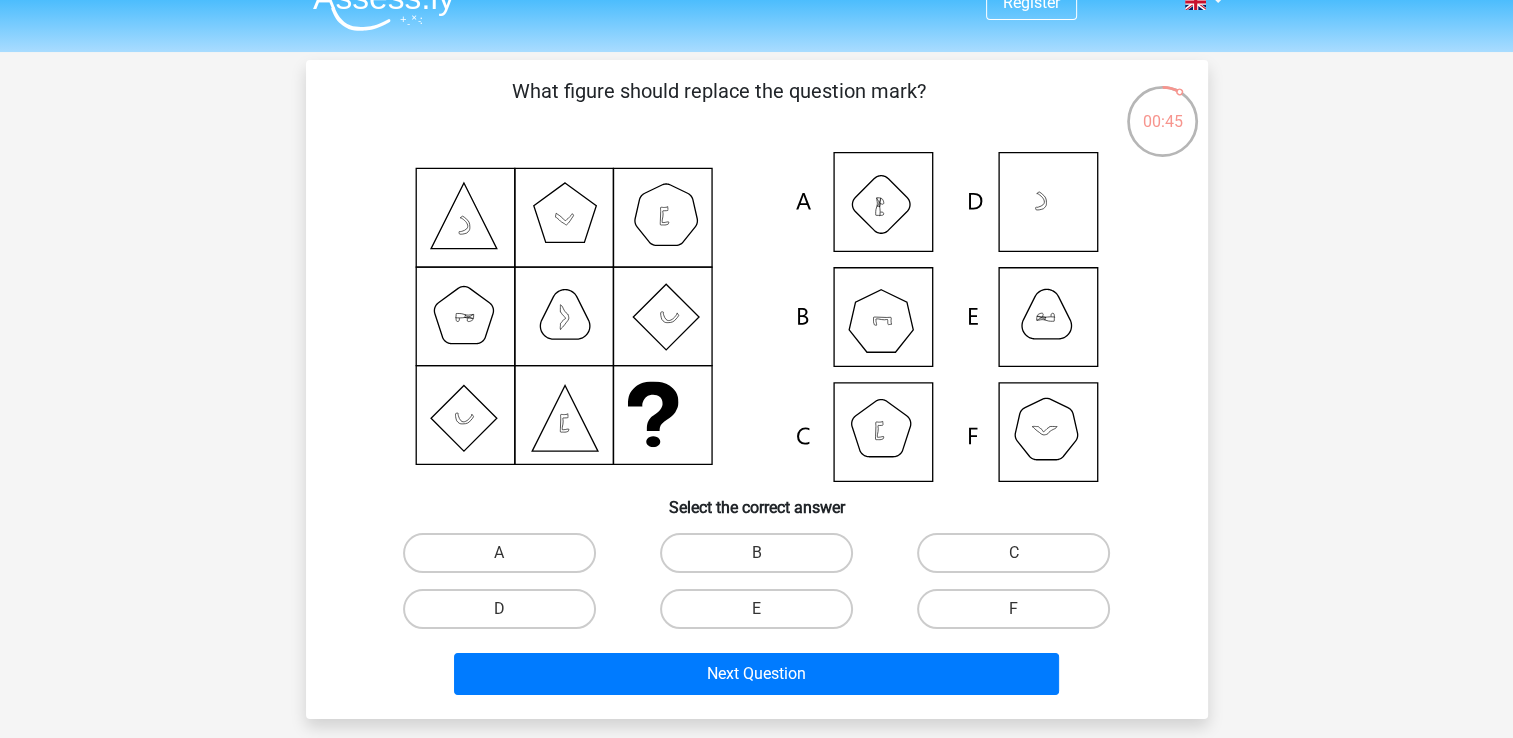 scroll, scrollTop: 0, scrollLeft: 0, axis: both 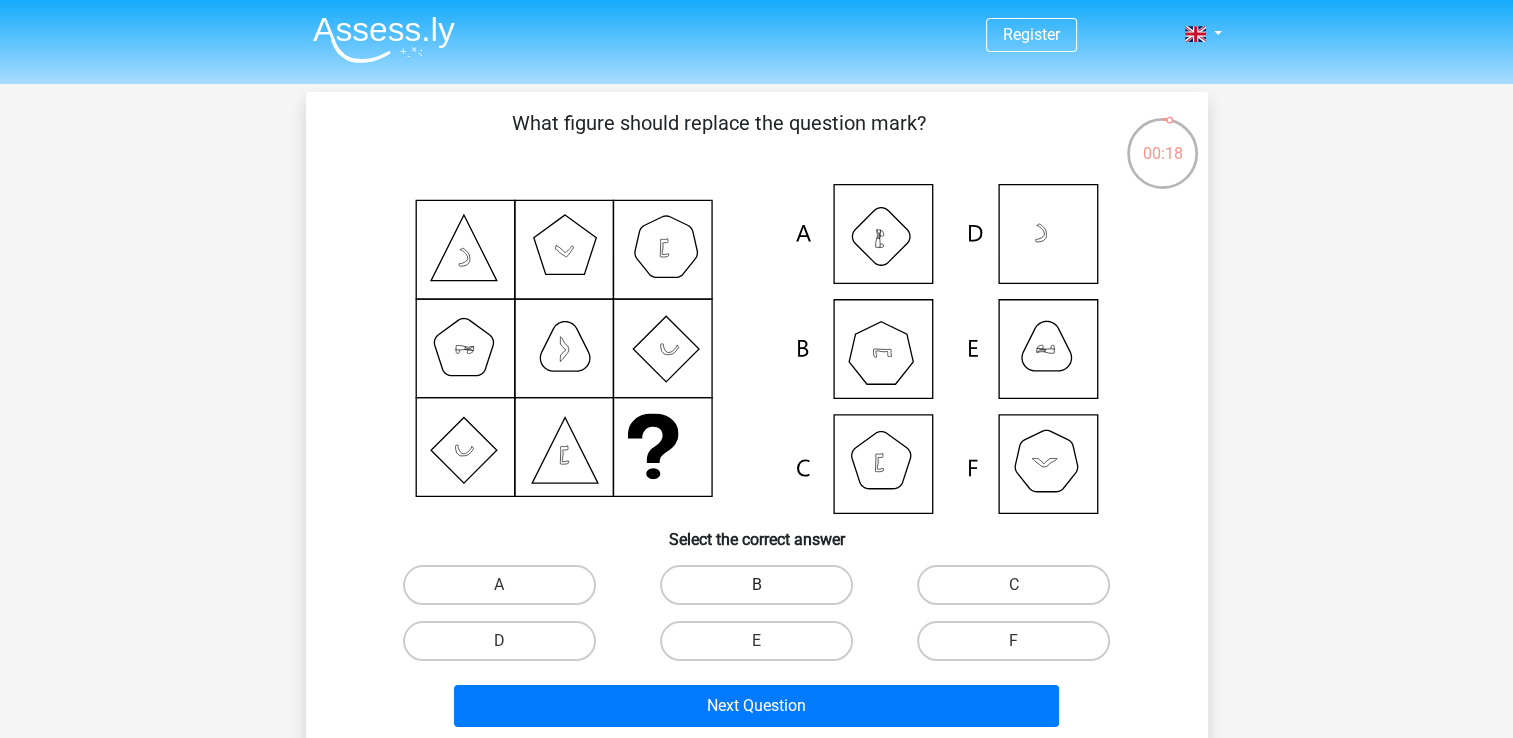 click on "B" at bounding box center [756, 585] 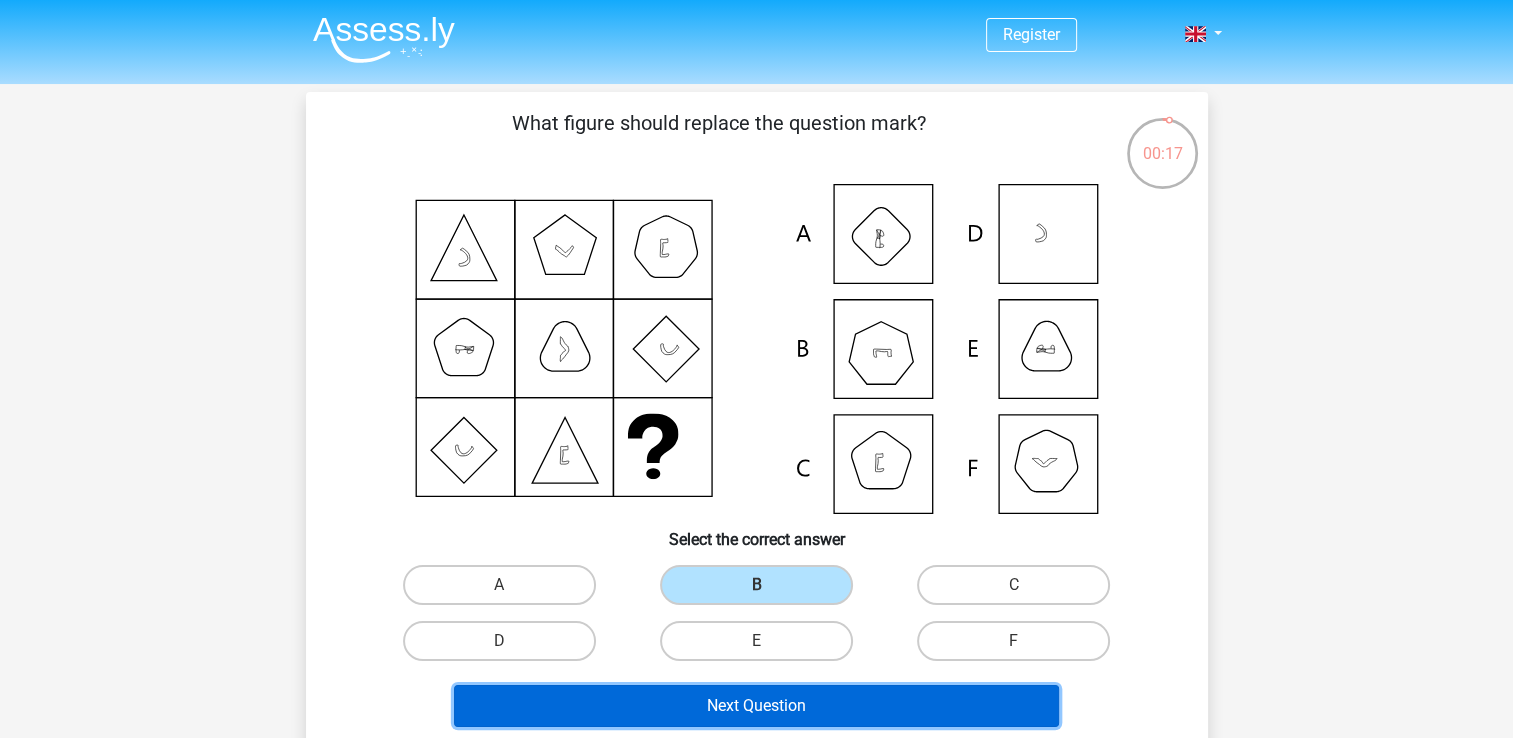 click on "Next Question" at bounding box center [756, 706] 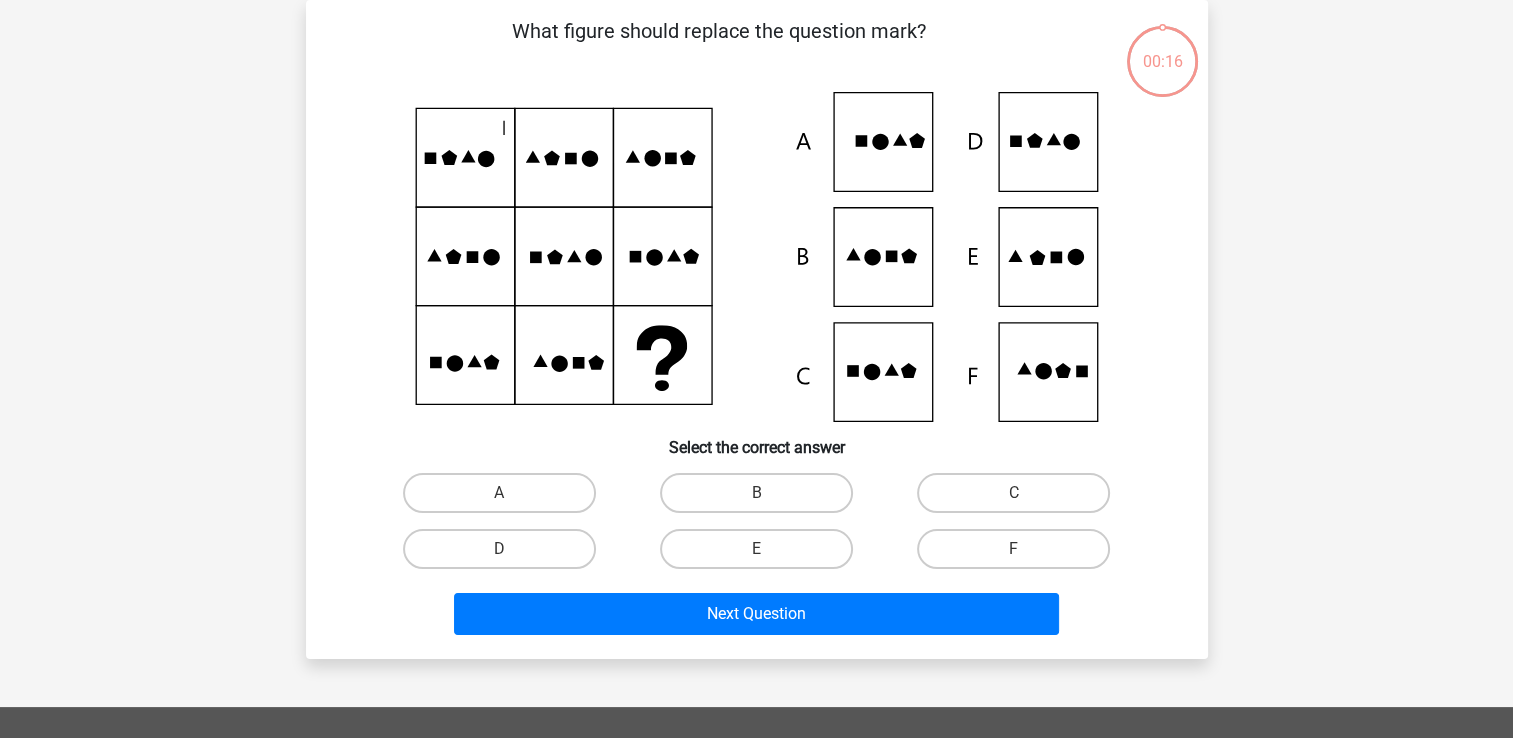 scroll, scrollTop: 0, scrollLeft: 0, axis: both 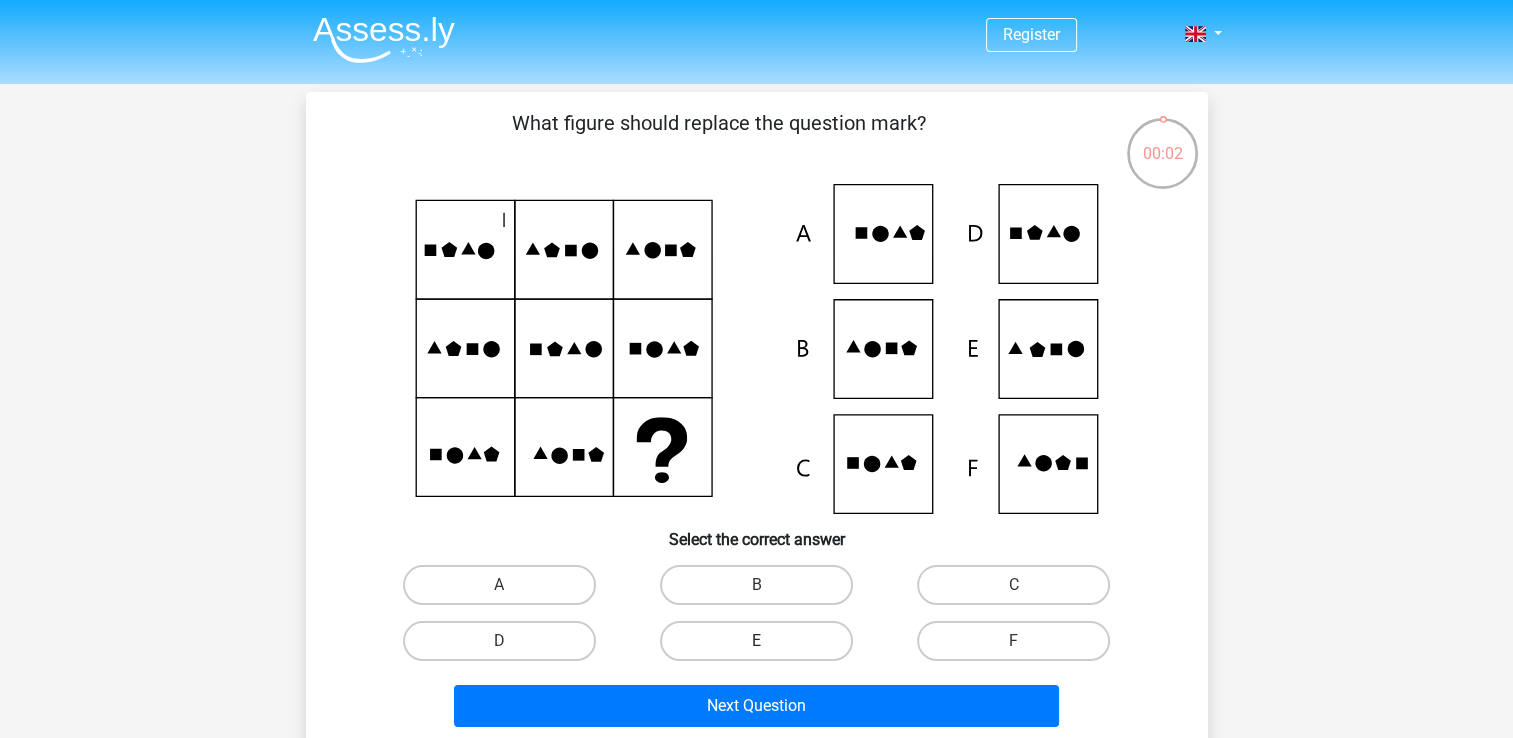 click on "E" at bounding box center [756, 641] 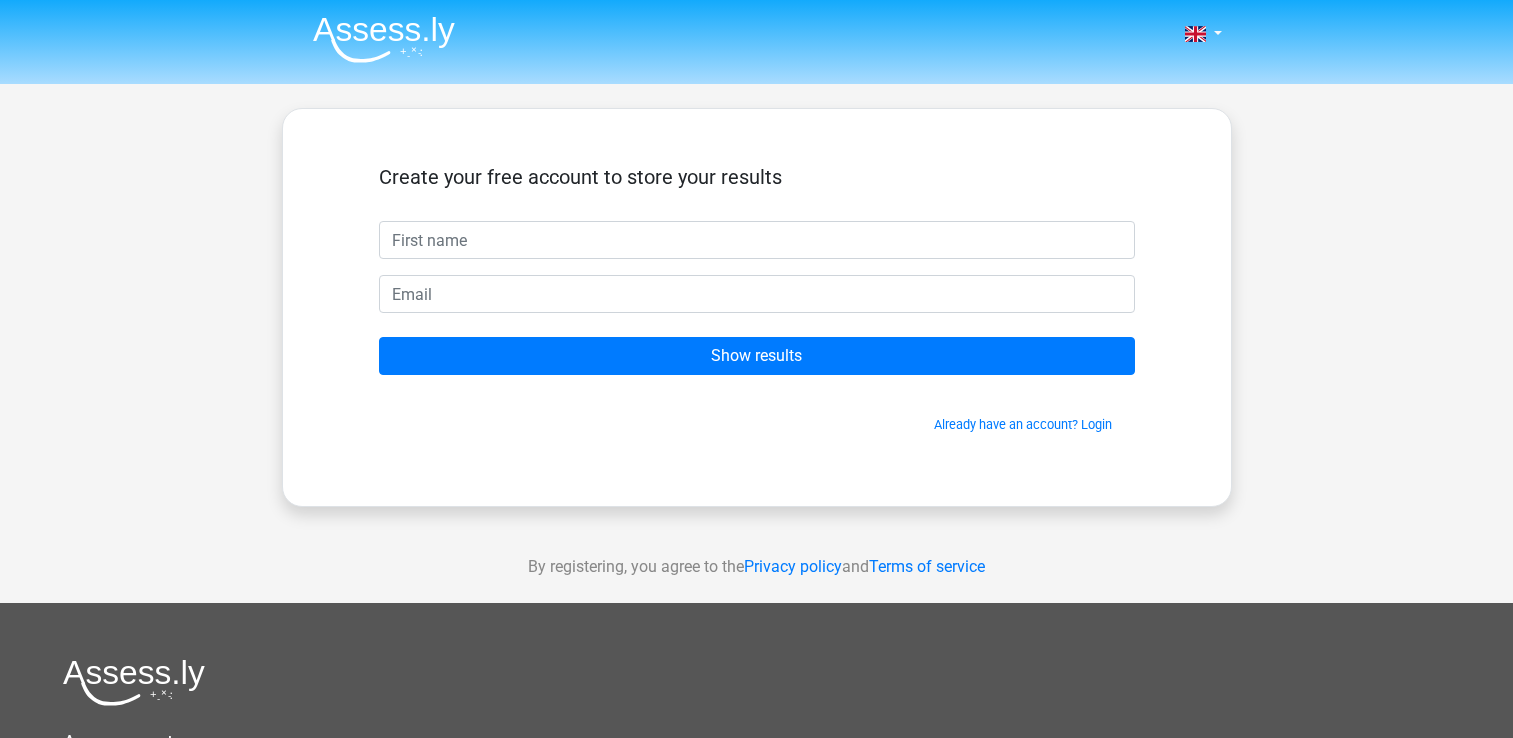 scroll, scrollTop: 0, scrollLeft: 0, axis: both 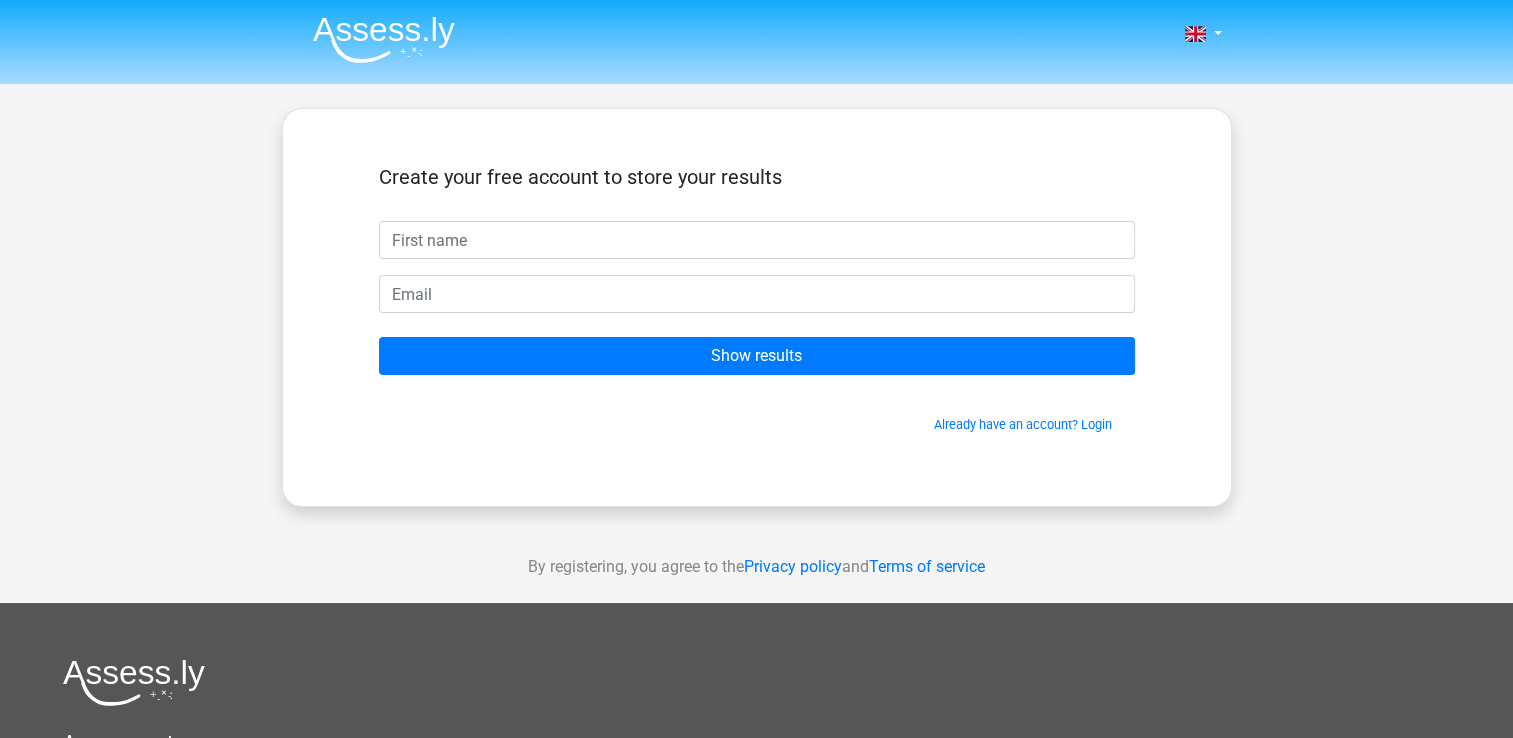 click at bounding box center [757, 240] 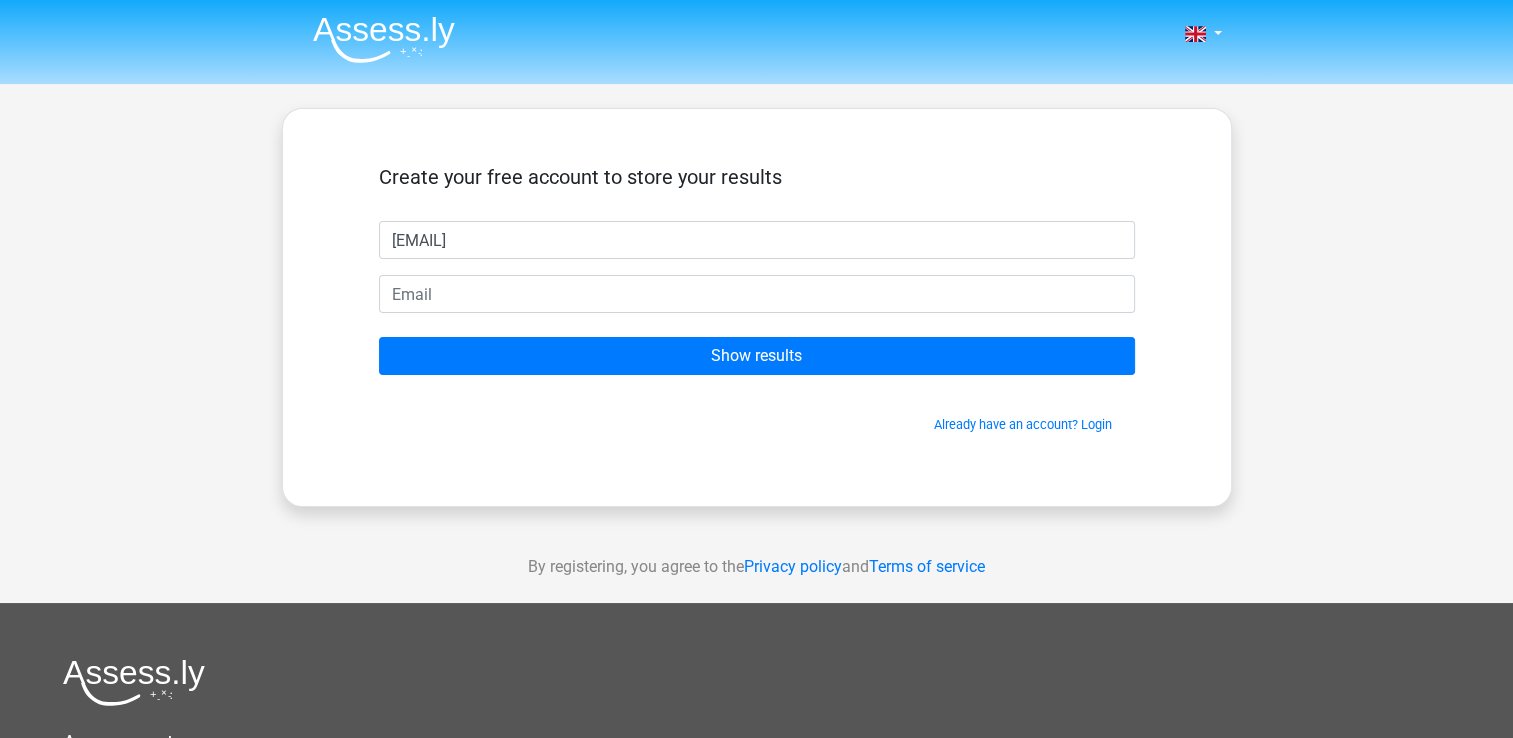 type on "helmikahube1@gmail.com" 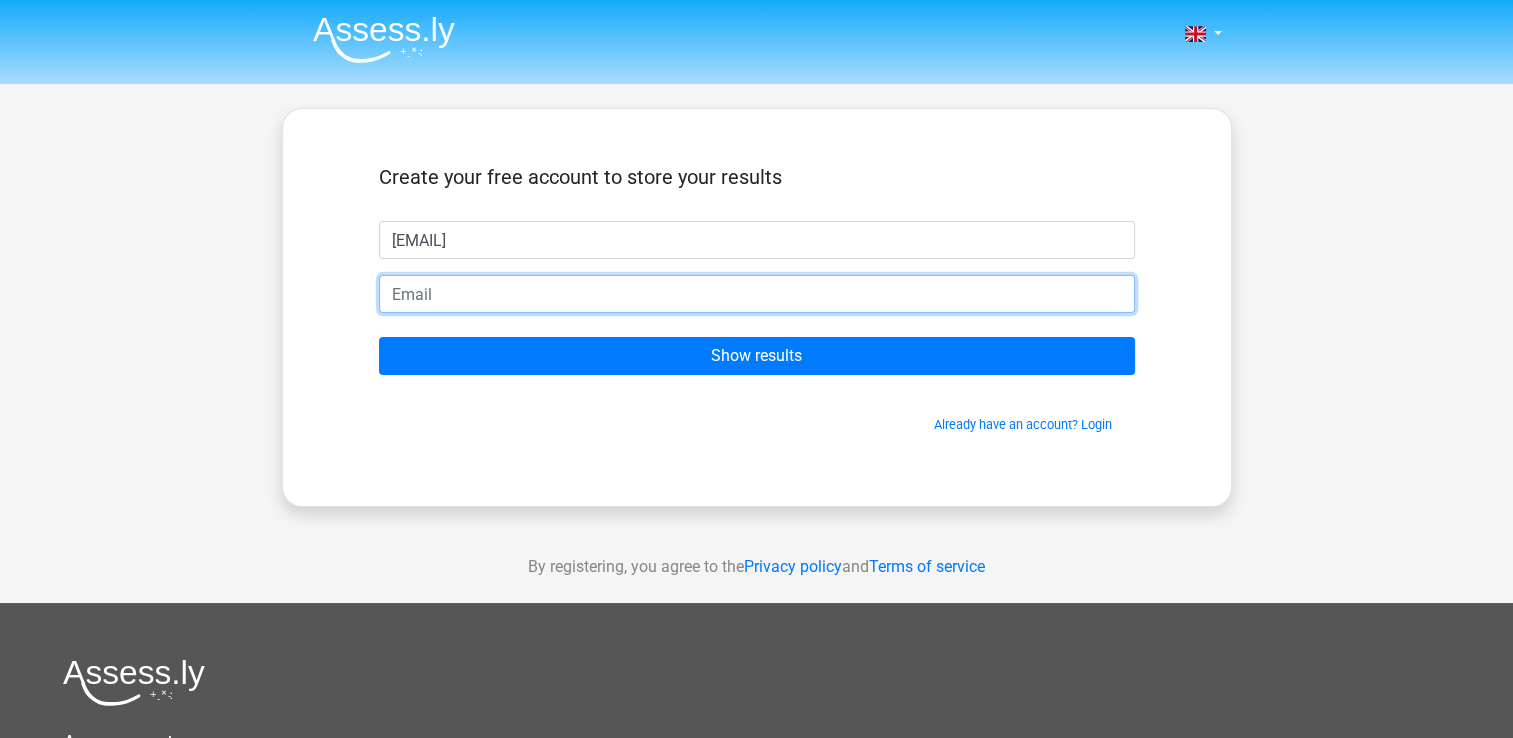 click at bounding box center [757, 294] 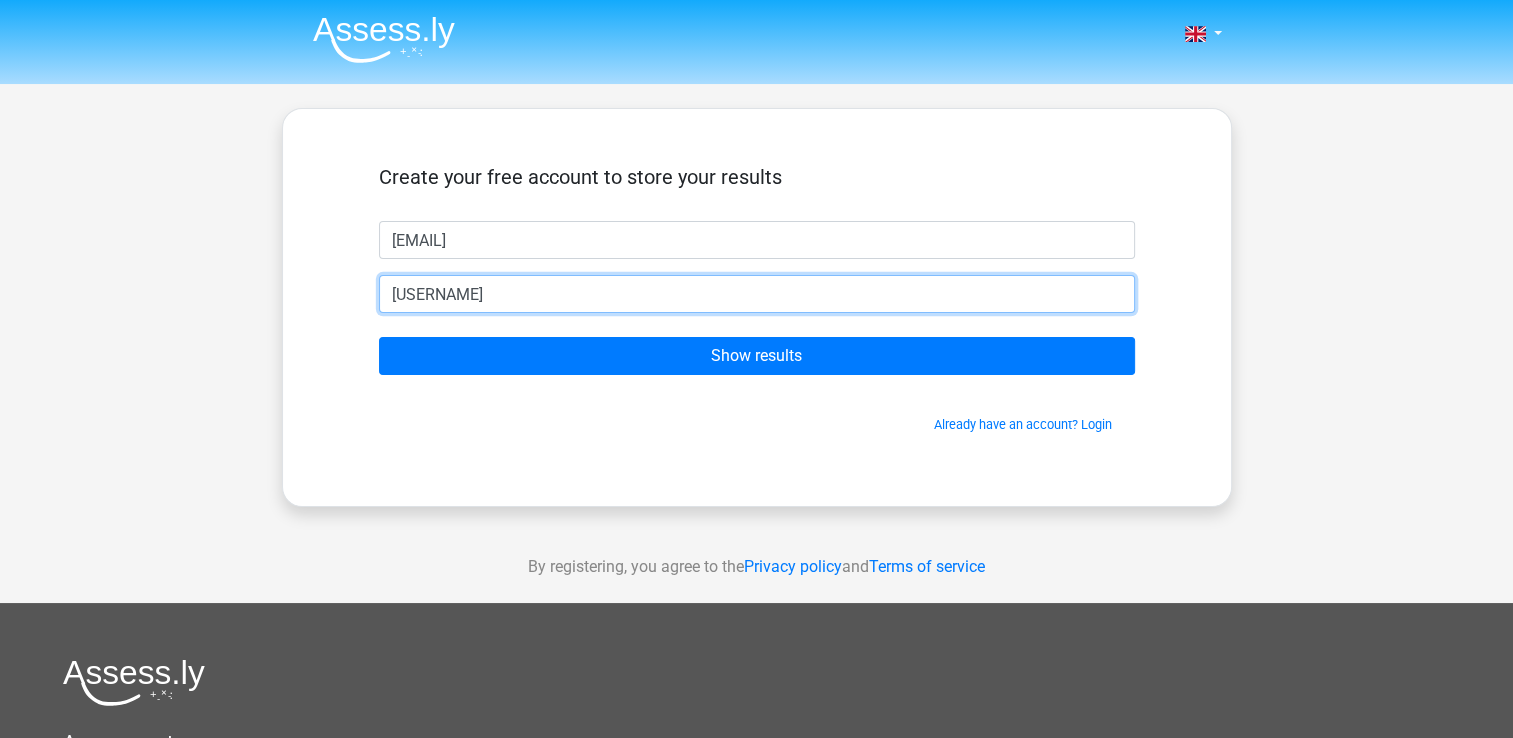 type on "Becah961124." 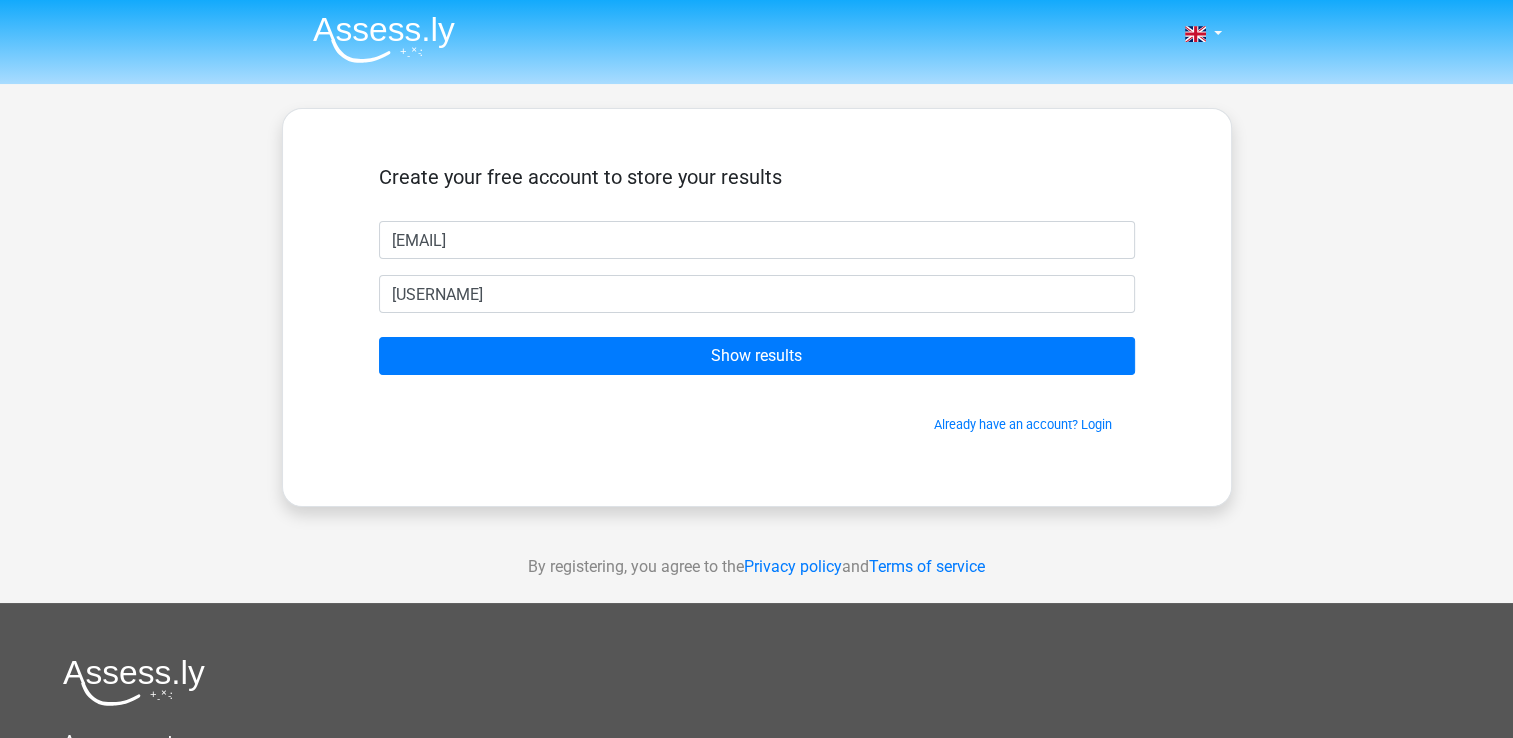 click on "Create your free account to store your results
helmikahube1@gmail.com
Becah961124.
Show results
Already have an account? Login" at bounding box center [757, 307] 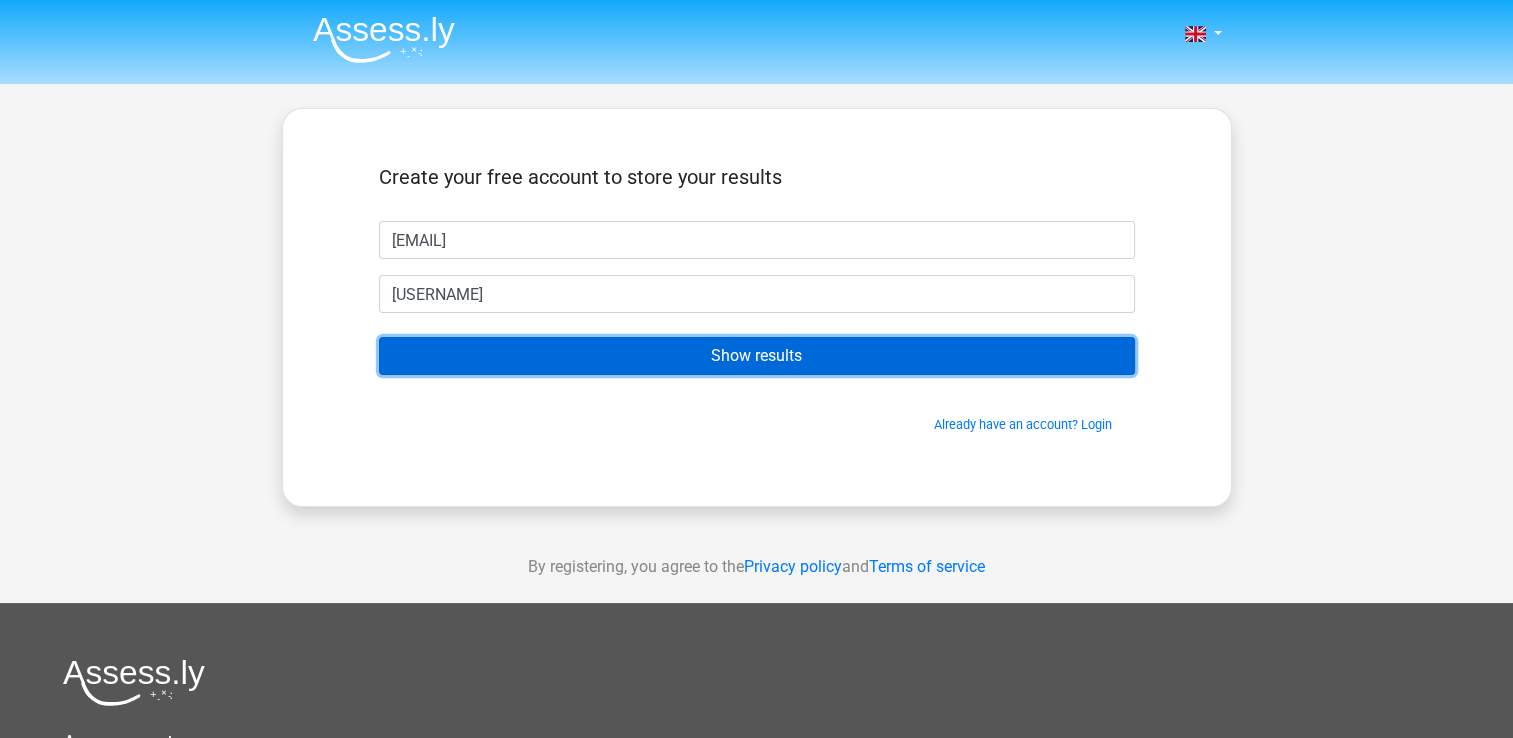 click on "Show results" at bounding box center (757, 356) 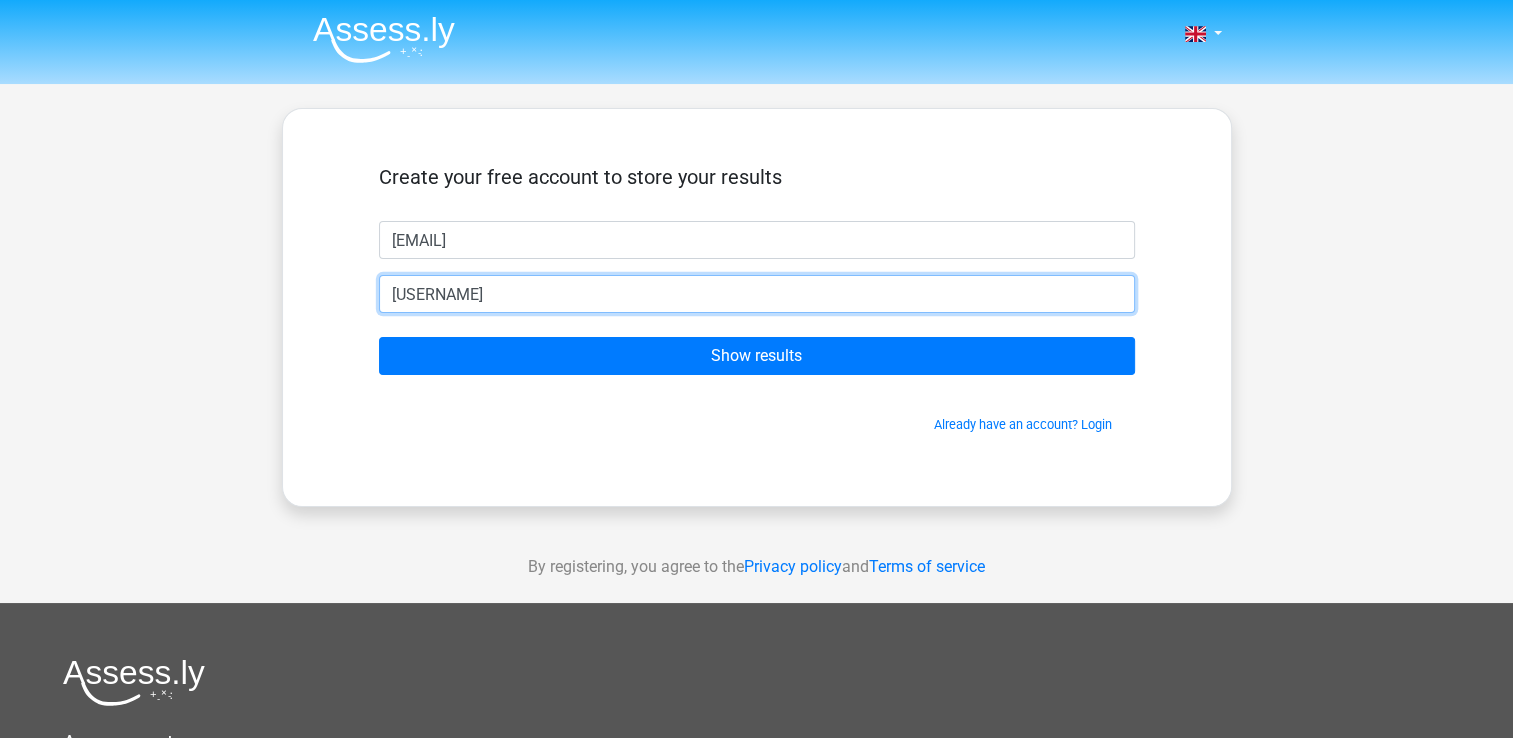 drag, startPoint x: 510, startPoint y: 282, endPoint x: 335, endPoint y: 284, distance: 175.01143 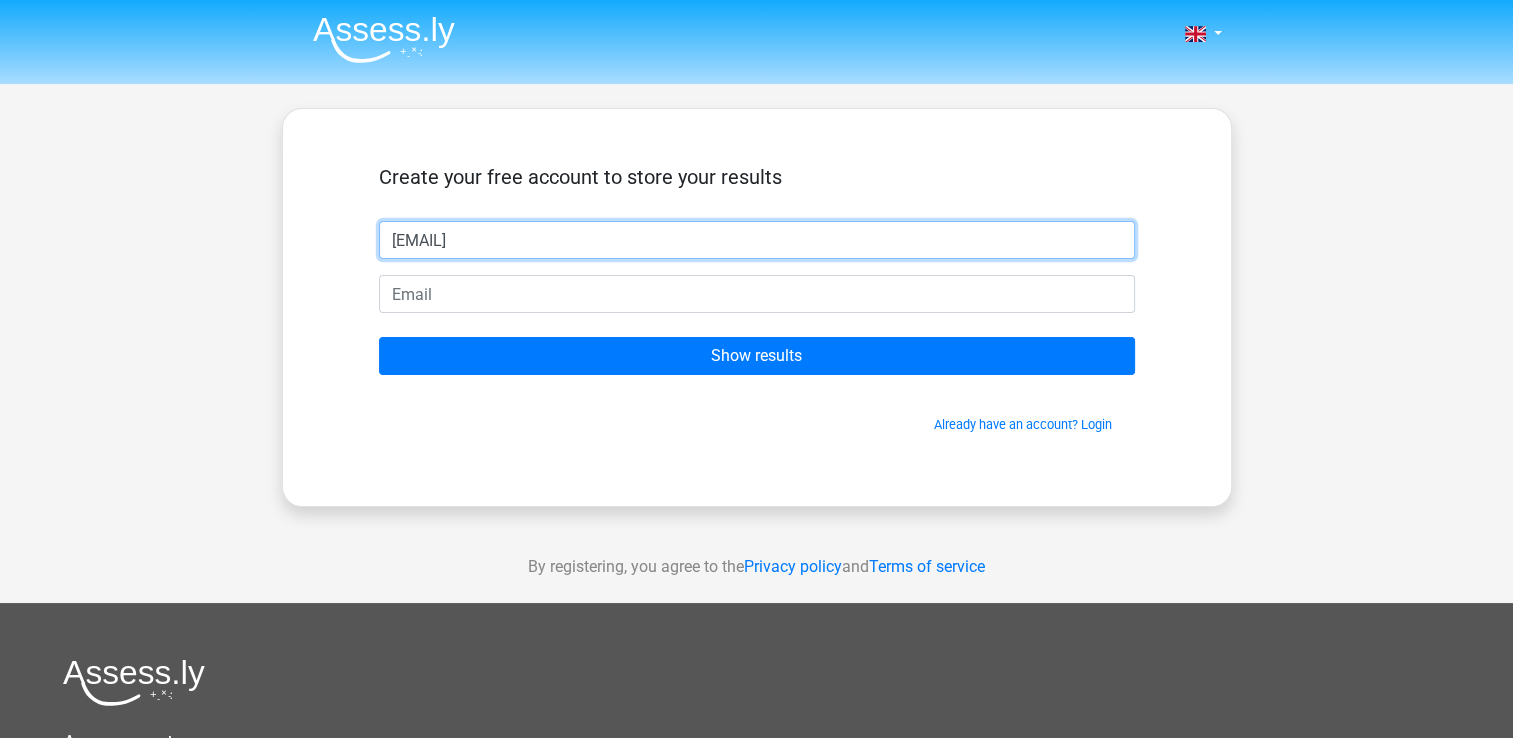 drag, startPoint x: 616, startPoint y: 242, endPoint x: 296, endPoint y: 260, distance: 320.50586 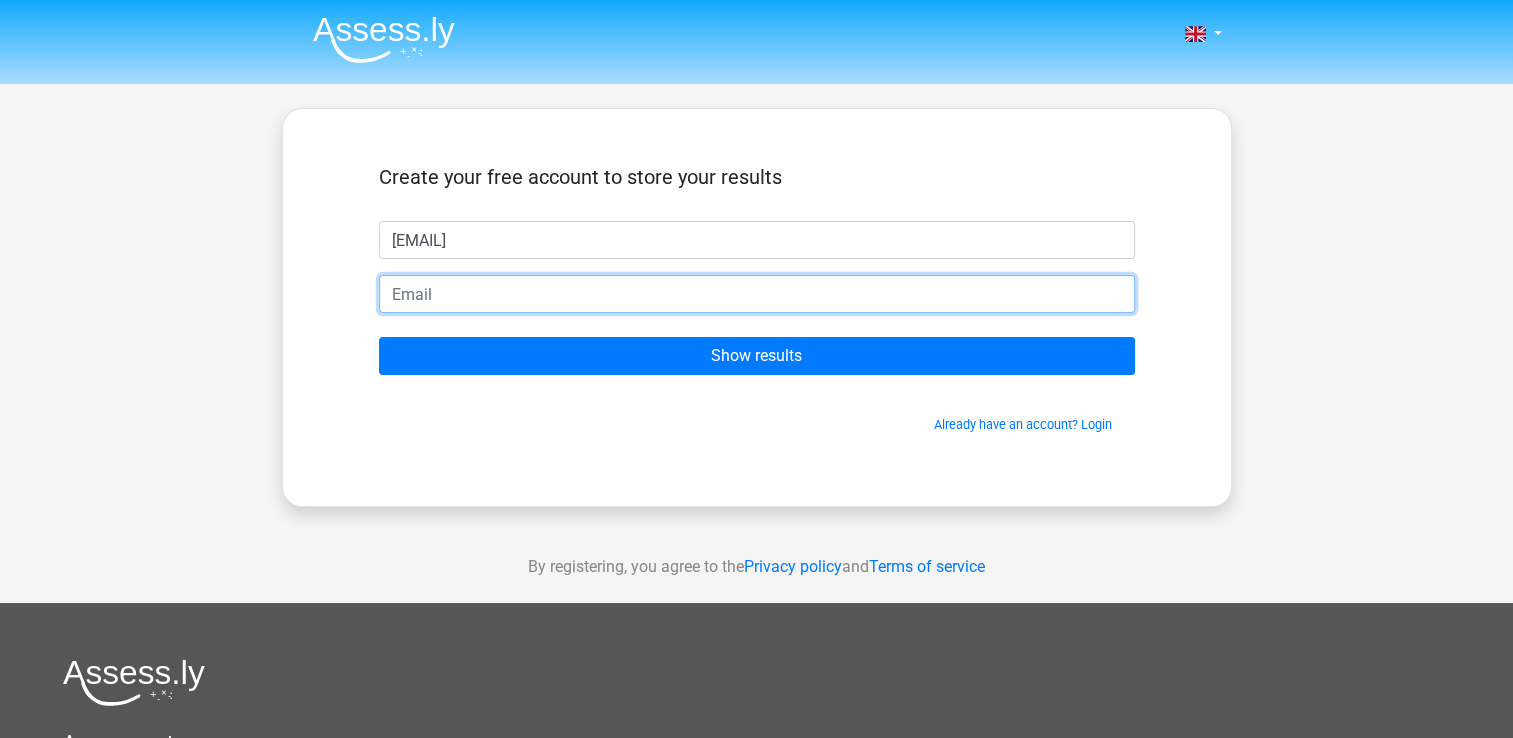 click at bounding box center [757, 294] 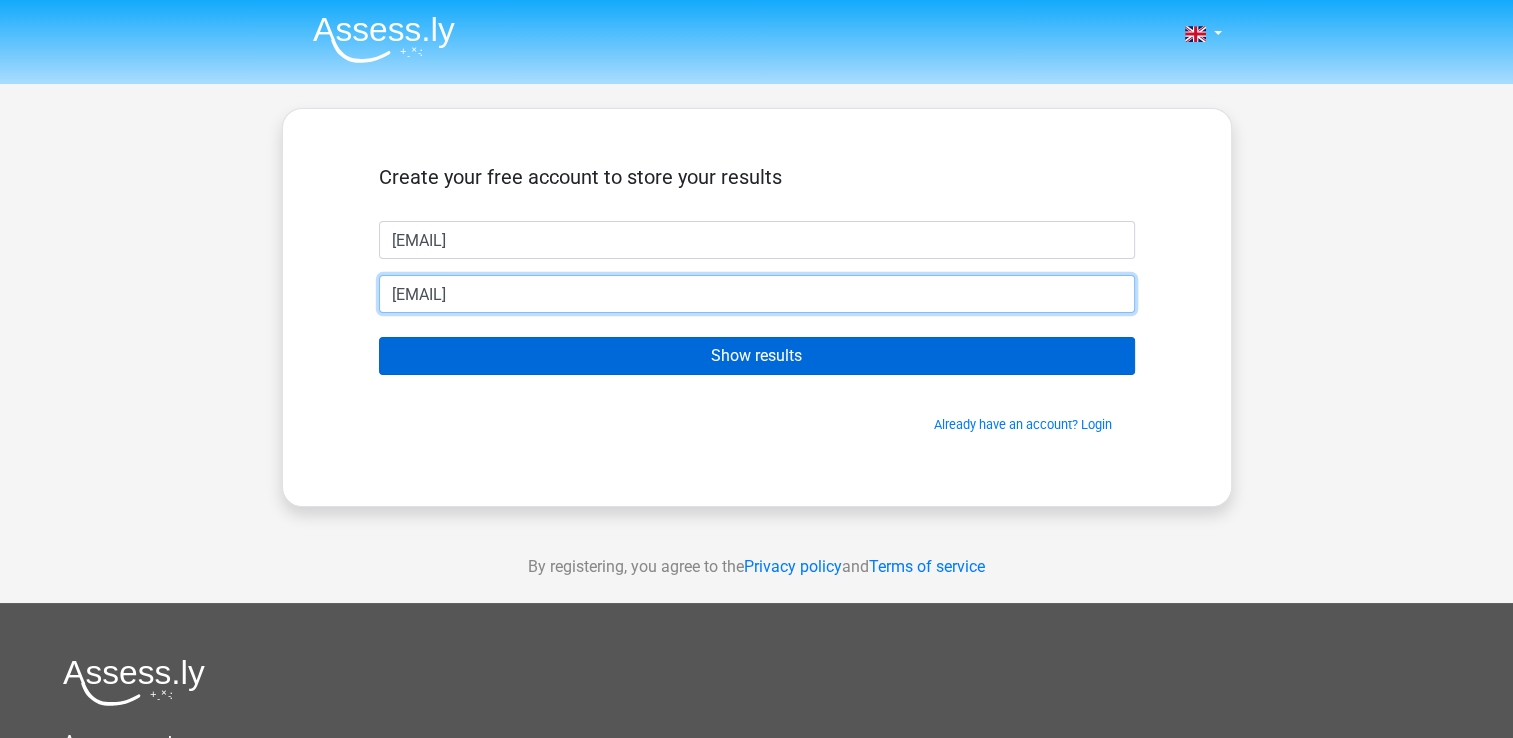 type on "[EMAIL]" 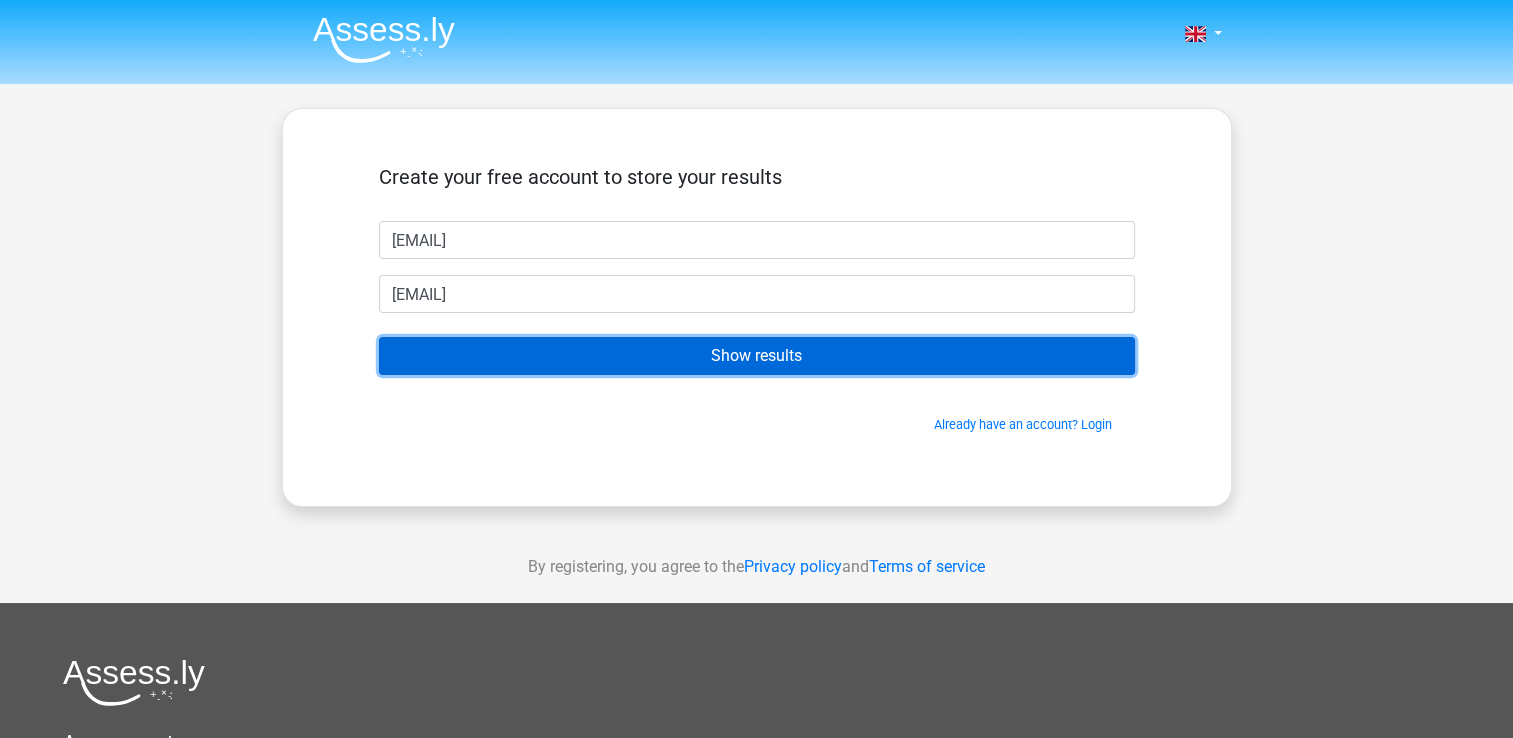 click on "Show results" at bounding box center [757, 356] 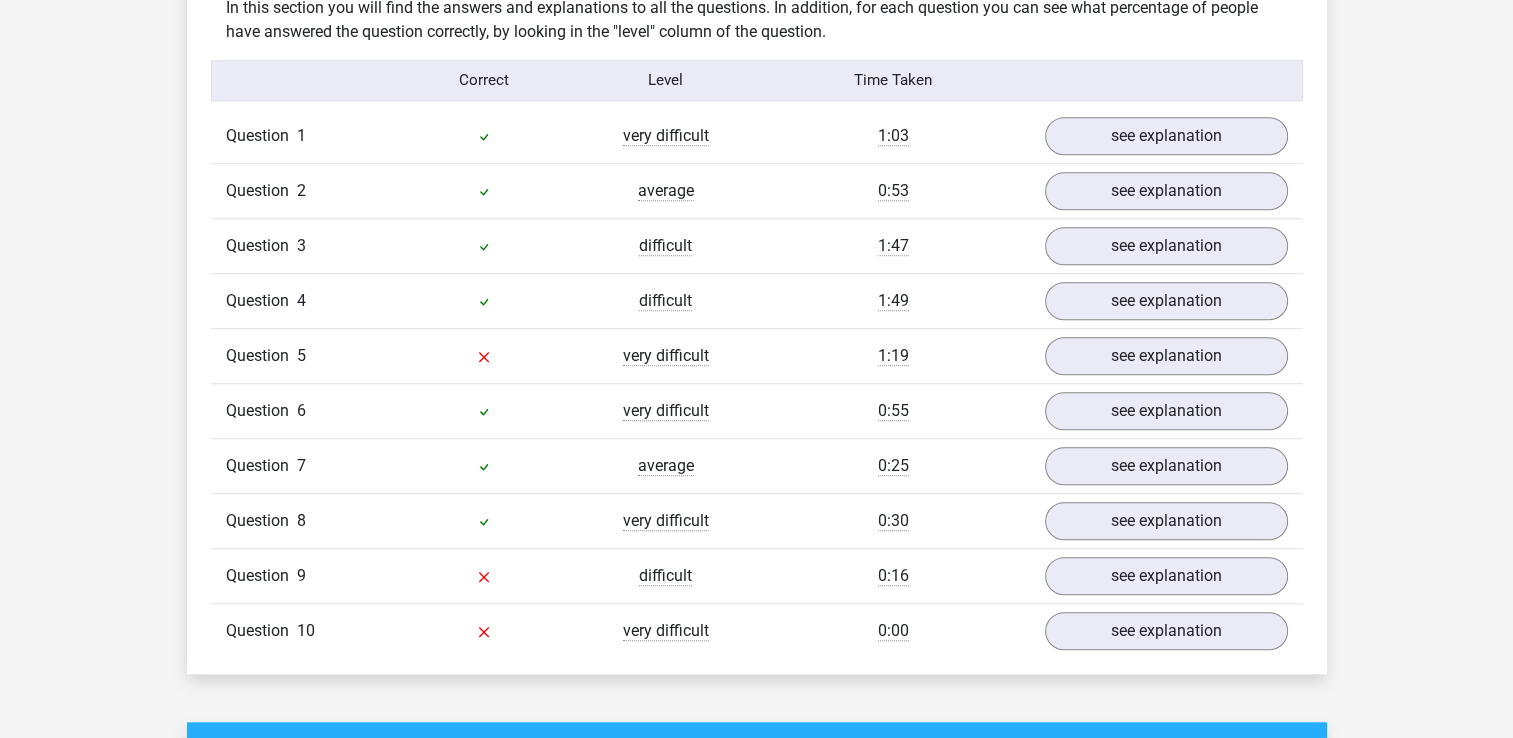 scroll, scrollTop: 1600, scrollLeft: 0, axis: vertical 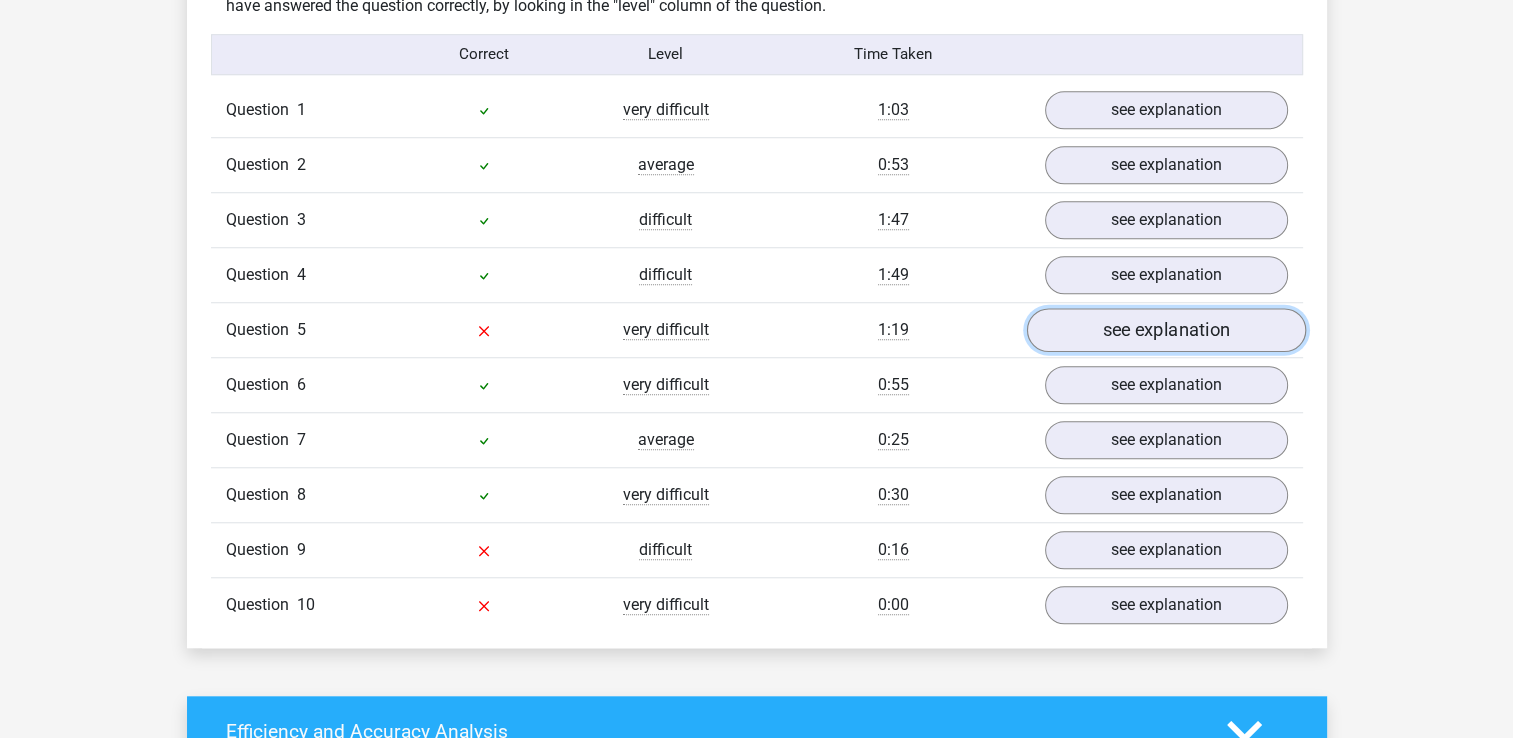 click on "see explanation" at bounding box center (1165, 330) 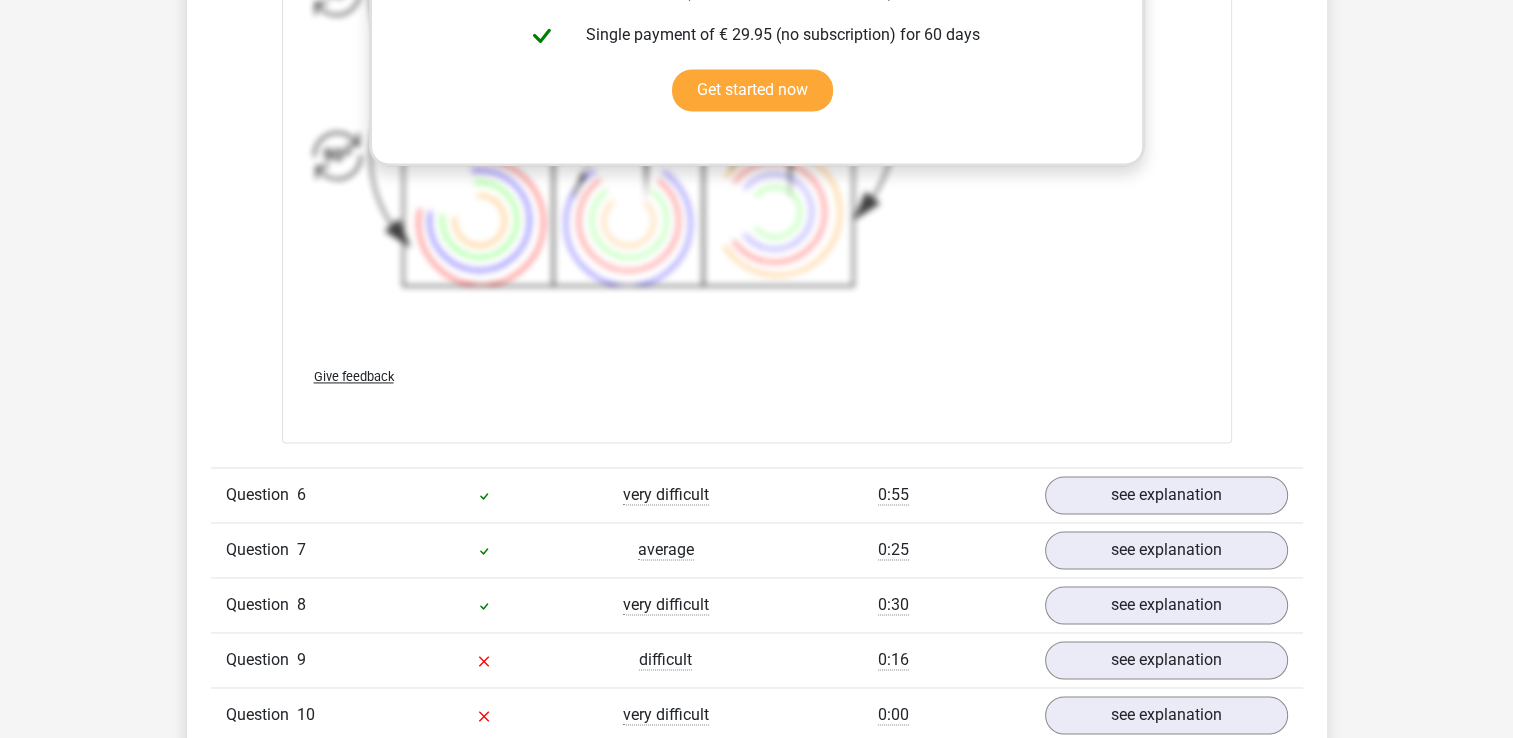 scroll, scrollTop: 2900, scrollLeft: 0, axis: vertical 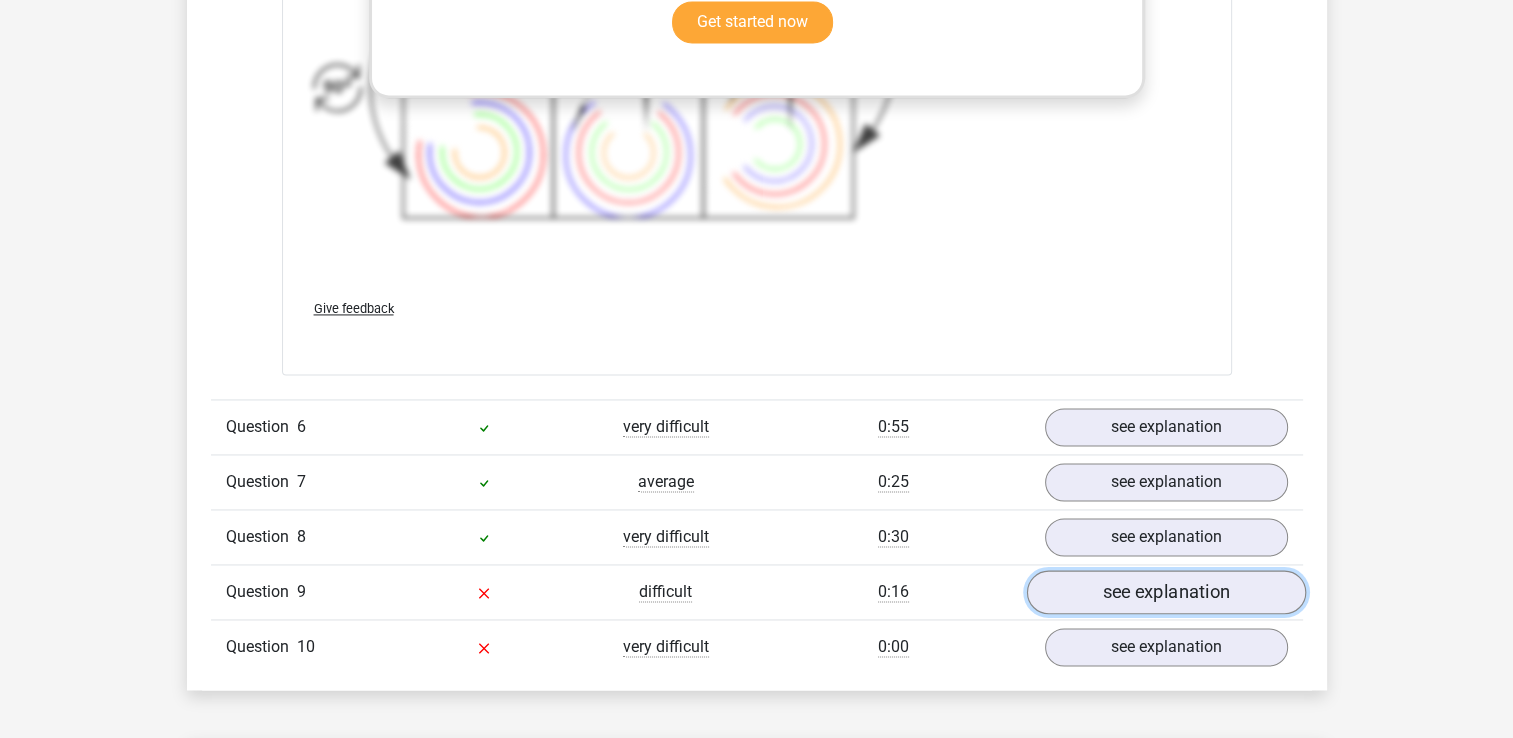 click on "see explanation" at bounding box center (1165, 592) 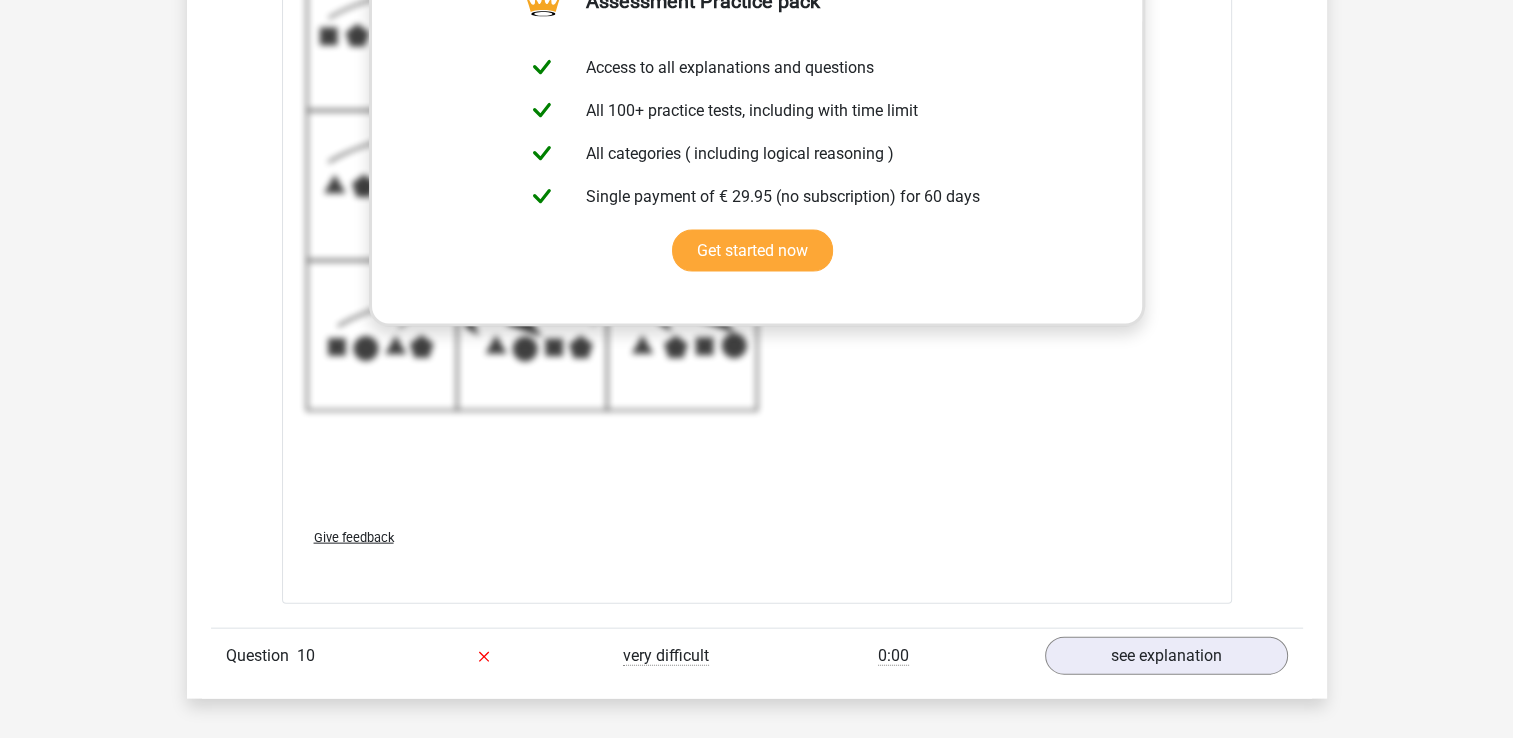 scroll, scrollTop: 4400, scrollLeft: 0, axis: vertical 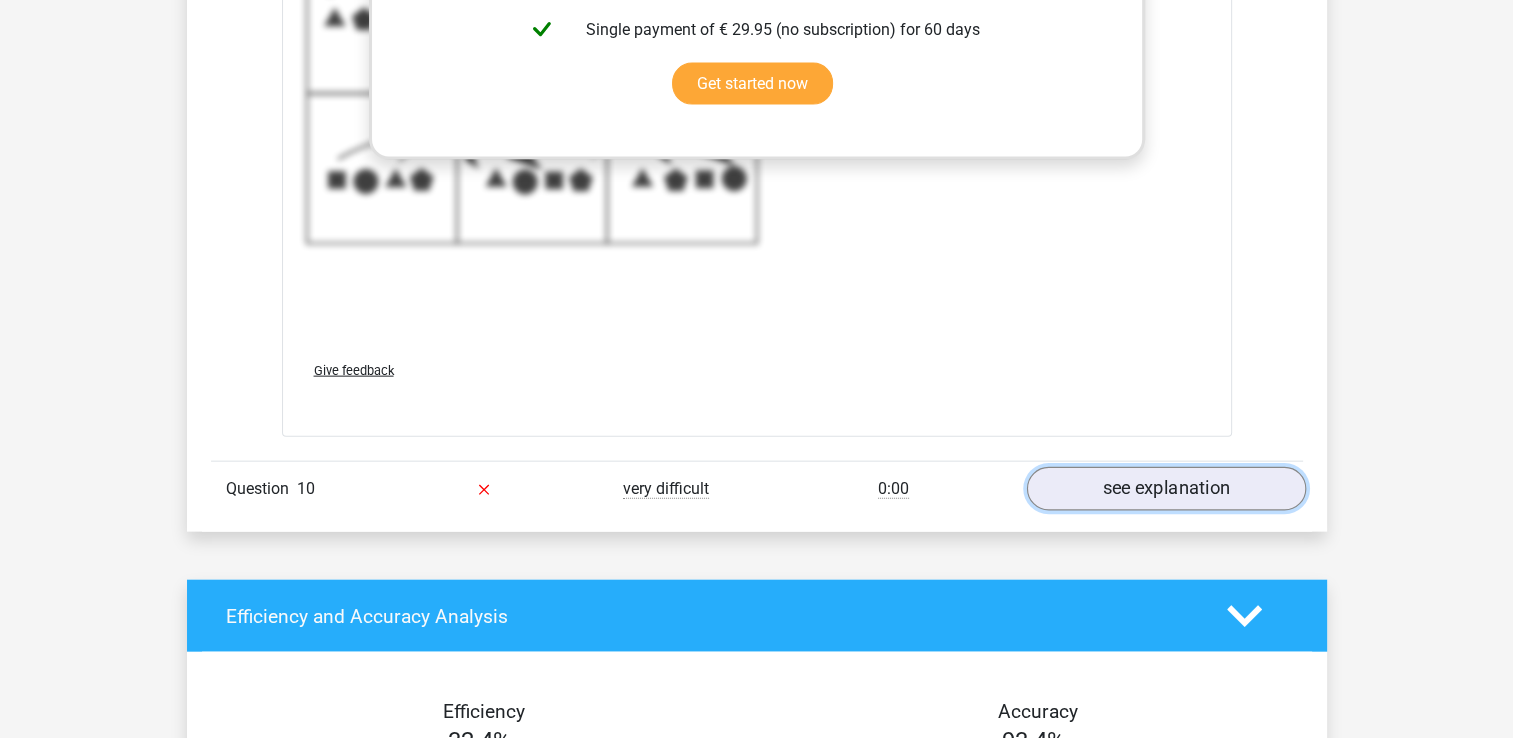 click on "see explanation" at bounding box center [1165, 490] 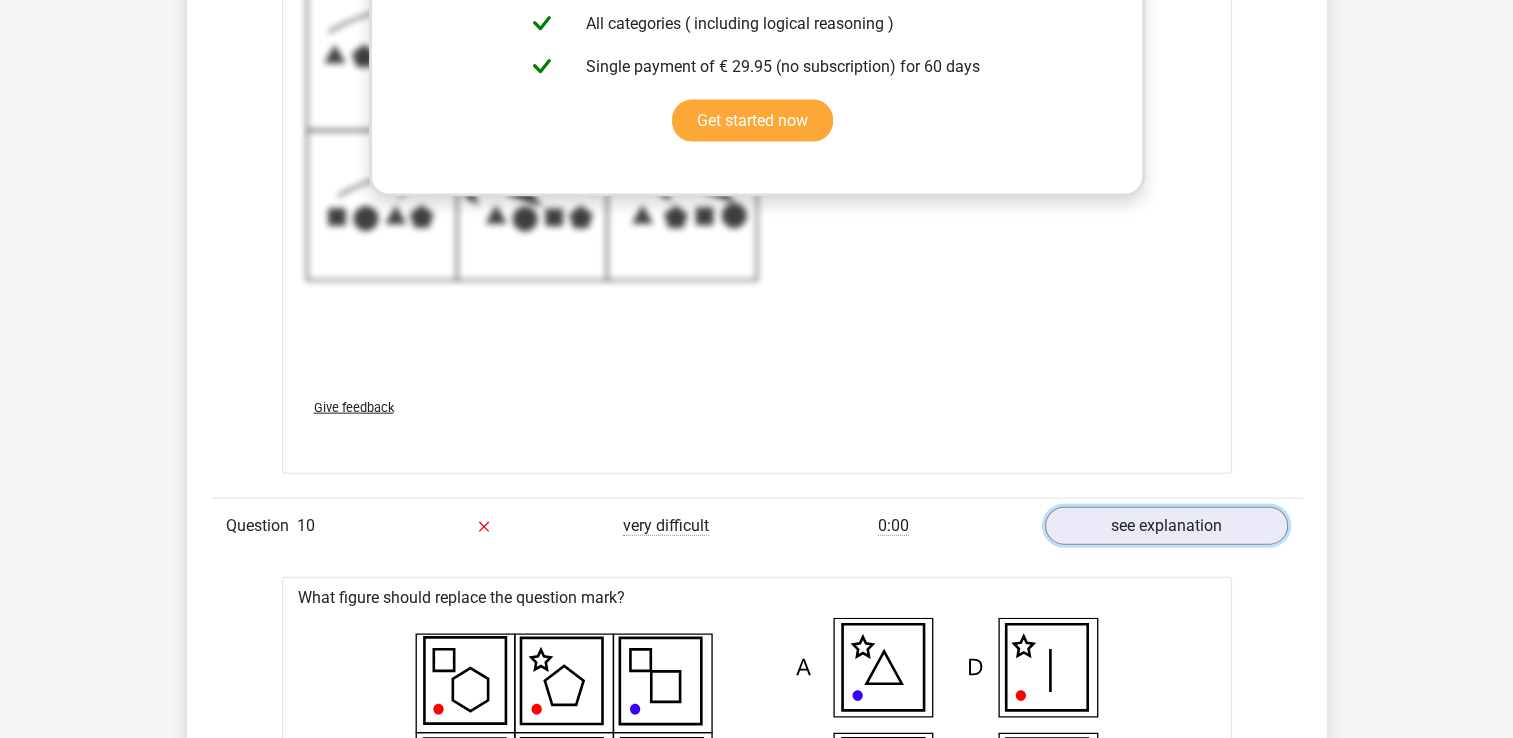scroll, scrollTop: 4099, scrollLeft: 0, axis: vertical 